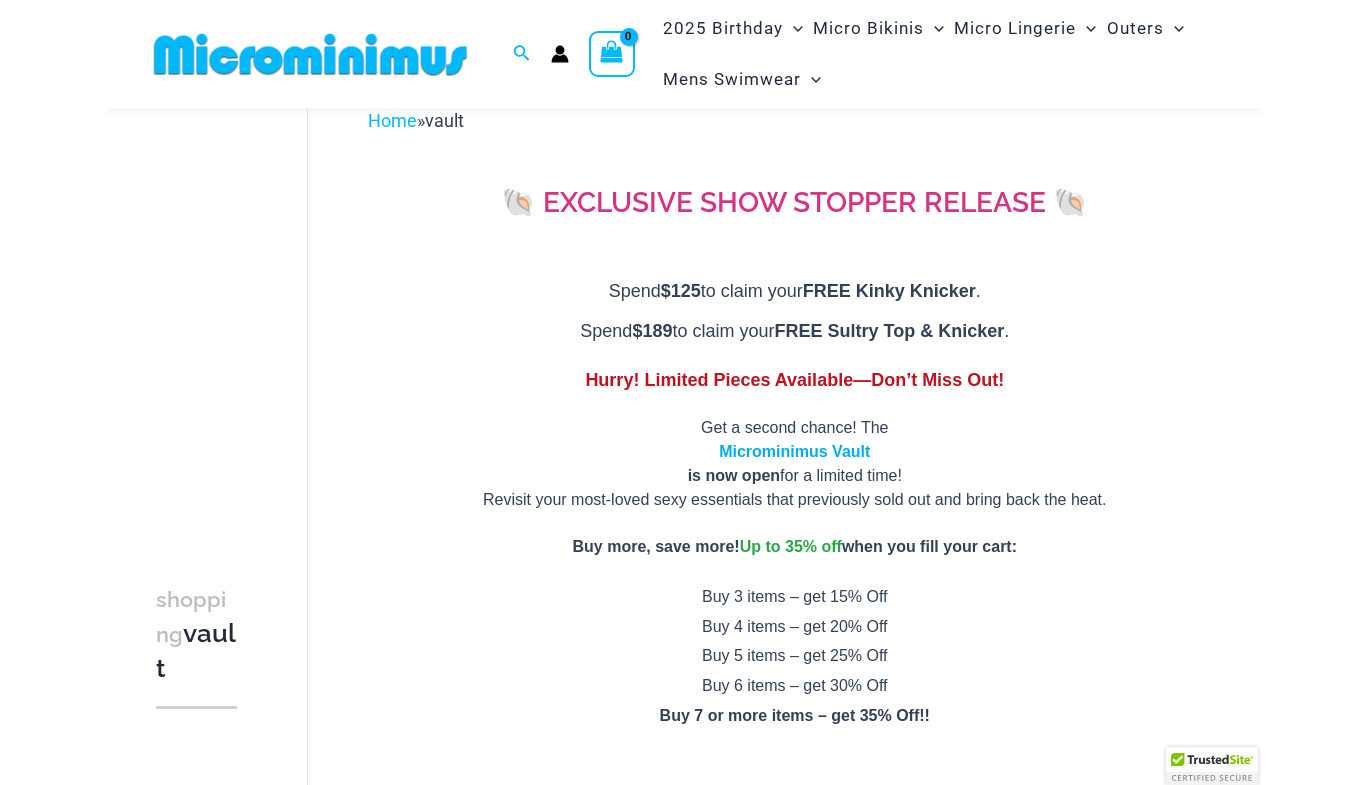 scroll, scrollTop: 116, scrollLeft: 0, axis: vertical 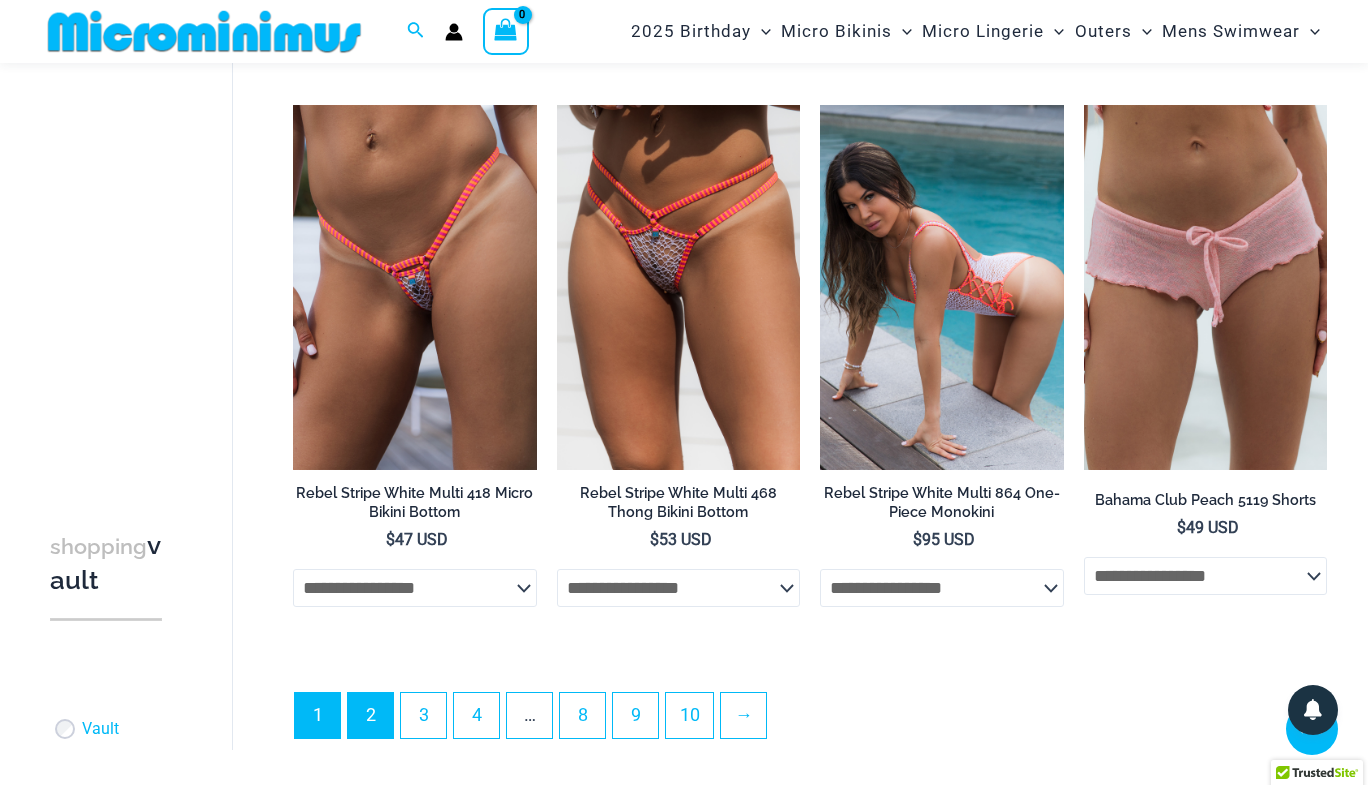 click on "2" at bounding box center [370, 715] 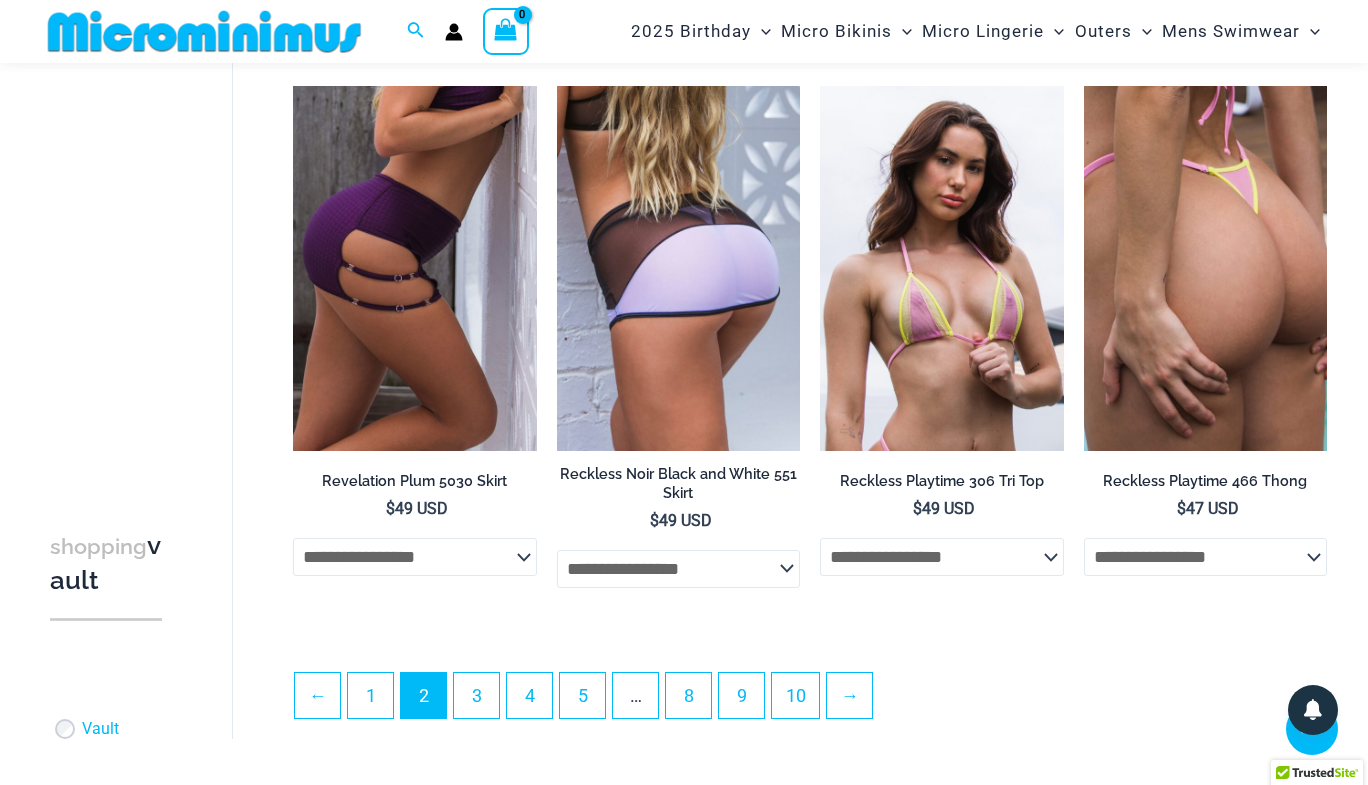 scroll, scrollTop: 4120, scrollLeft: 0, axis: vertical 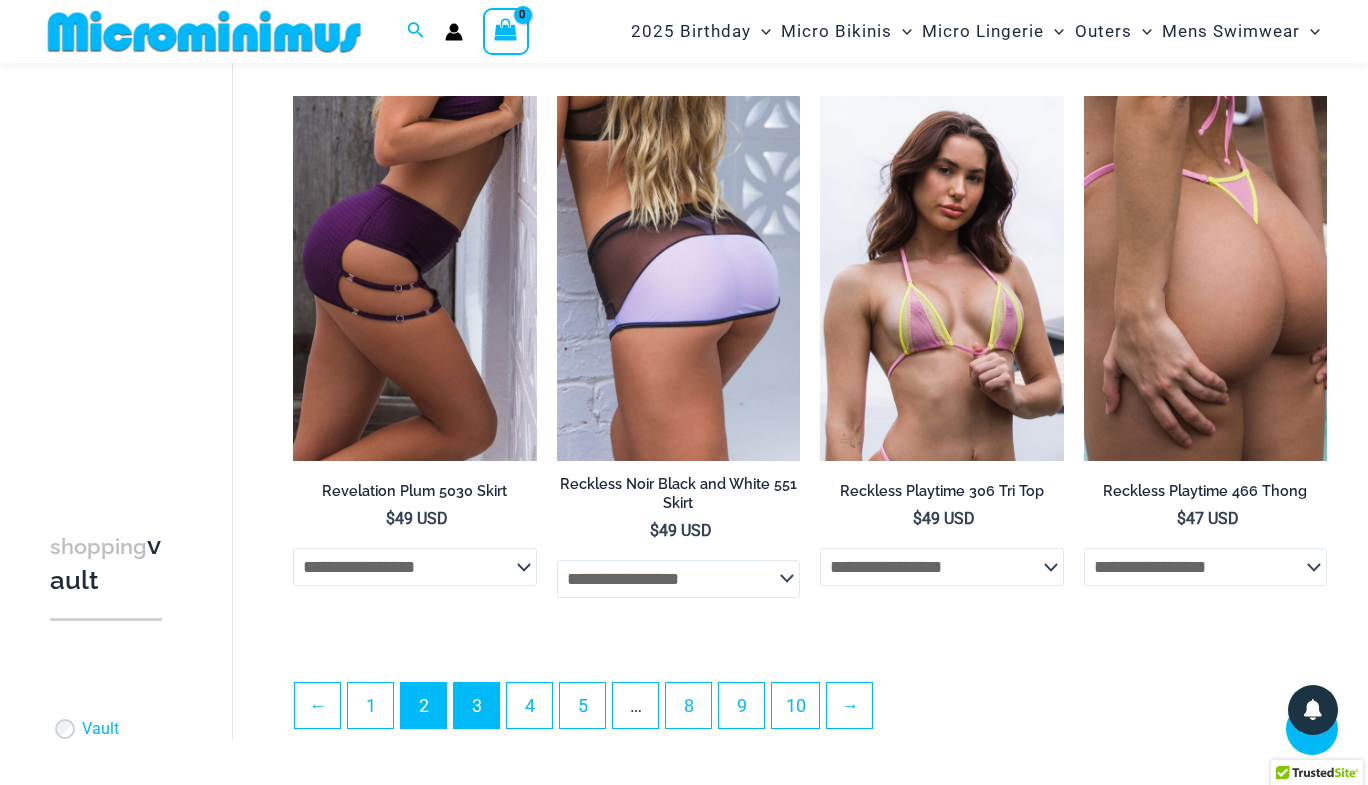 click on "3" at bounding box center (476, 705) 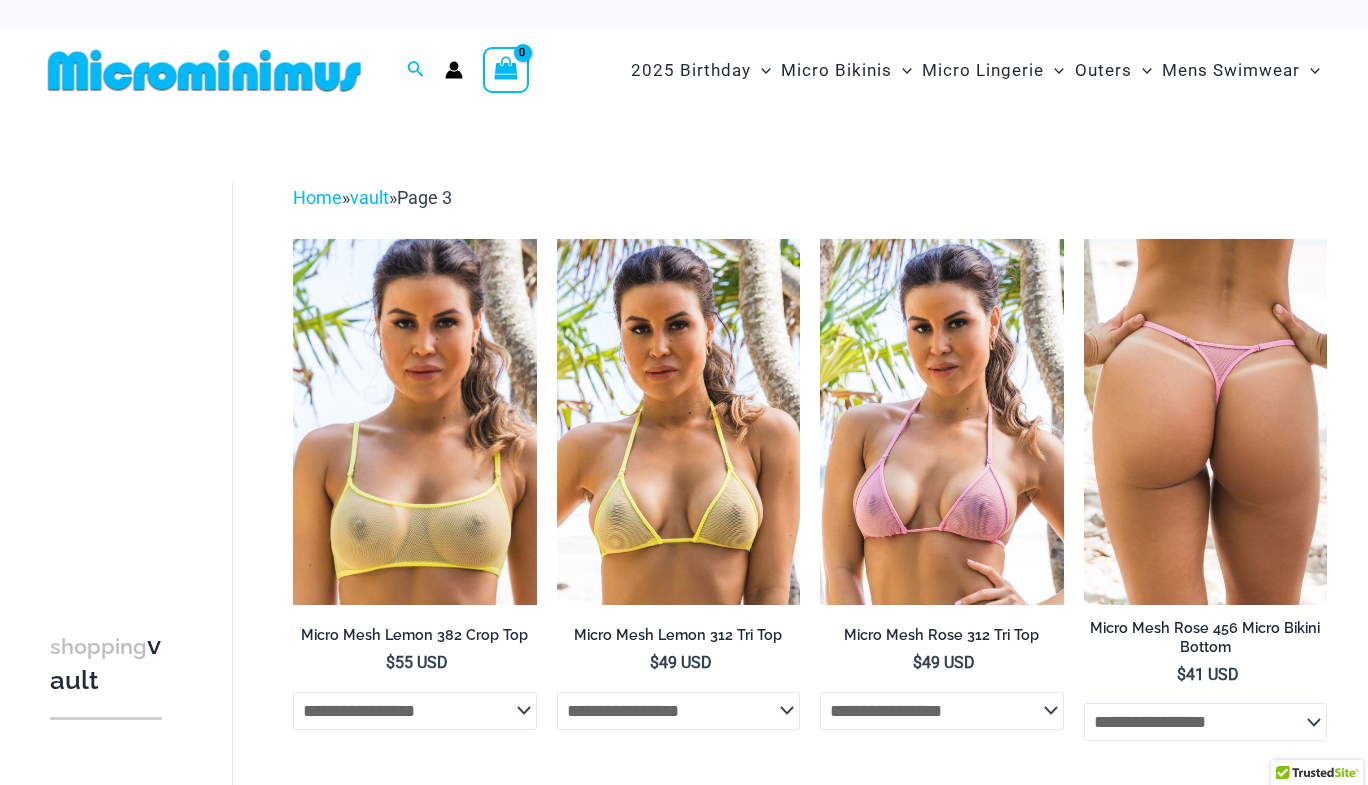 scroll, scrollTop: 0, scrollLeft: 0, axis: both 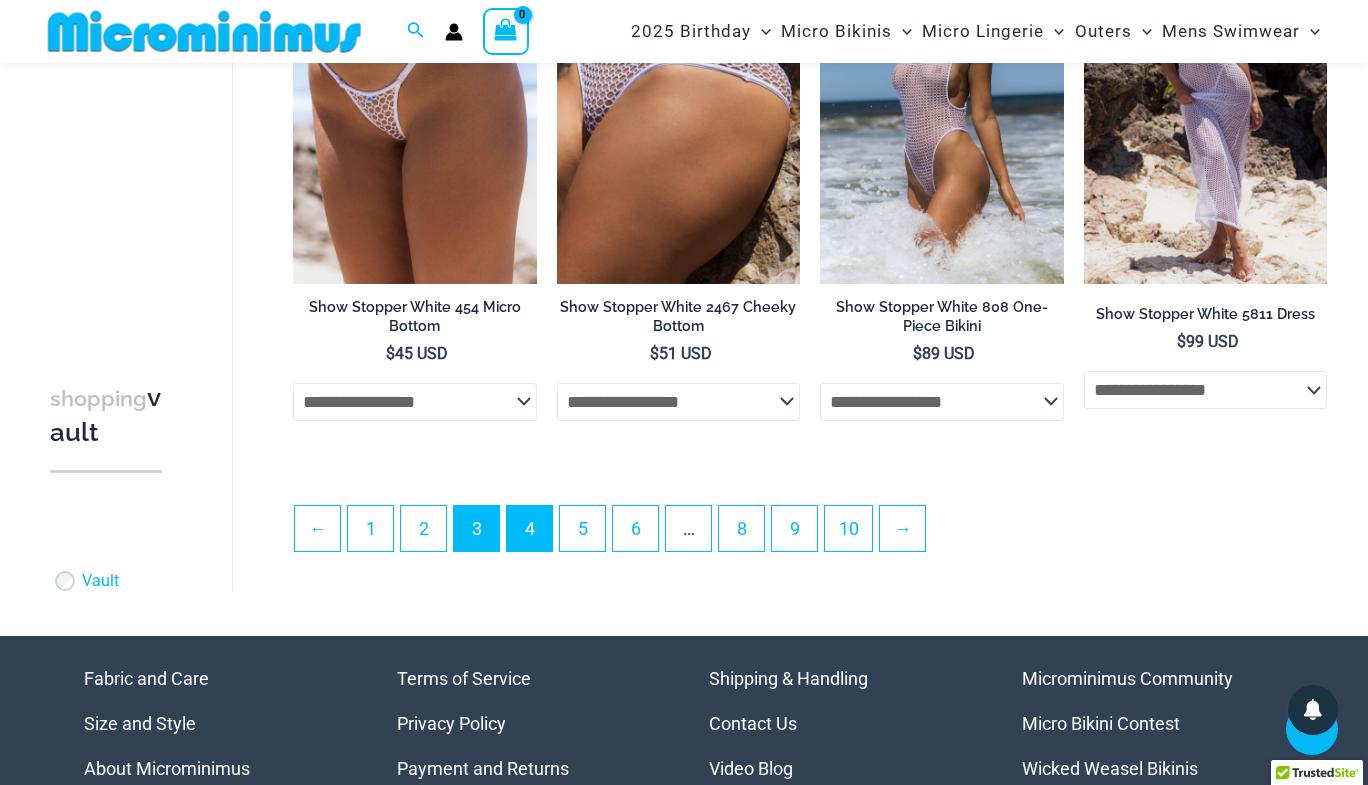 click on "4" at bounding box center [529, 528] 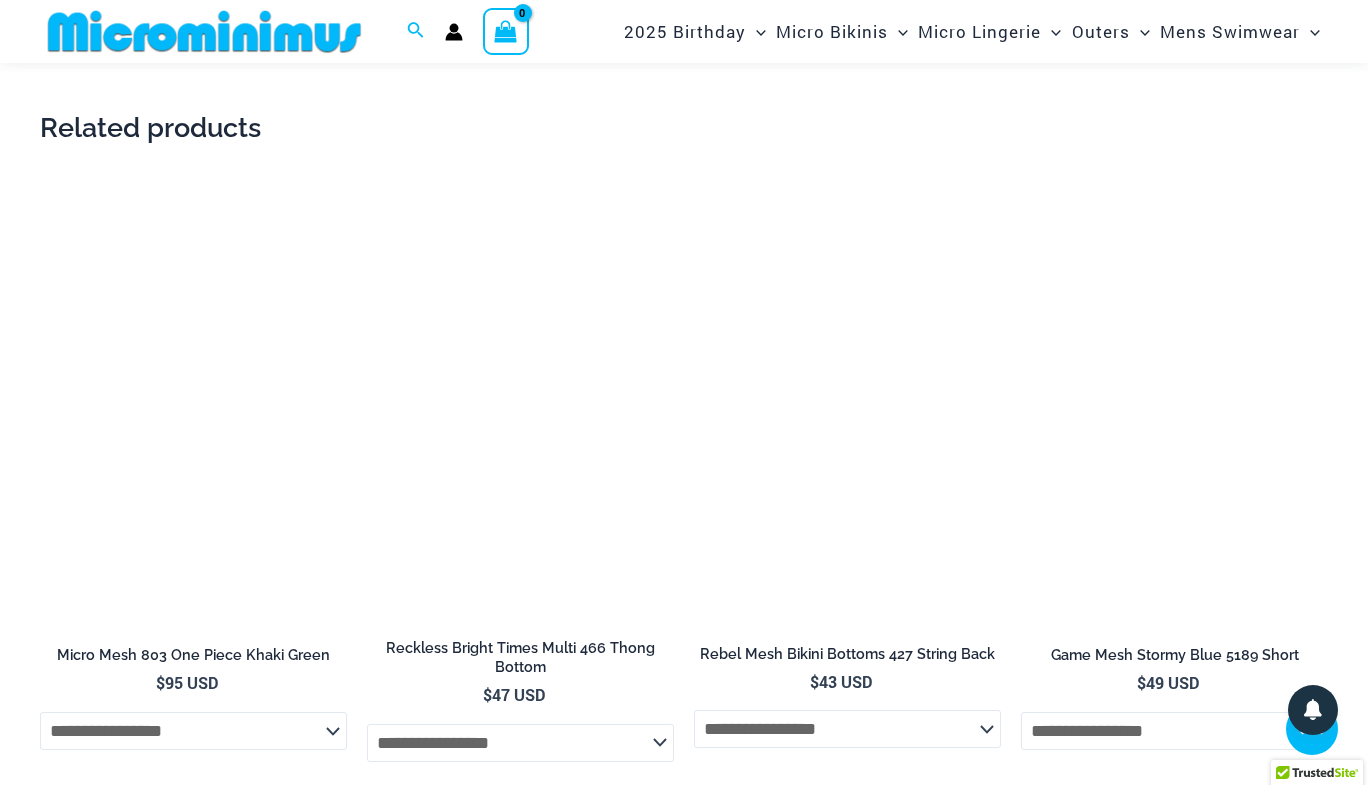 scroll, scrollTop: 2315, scrollLeft: 0, axis: vertical 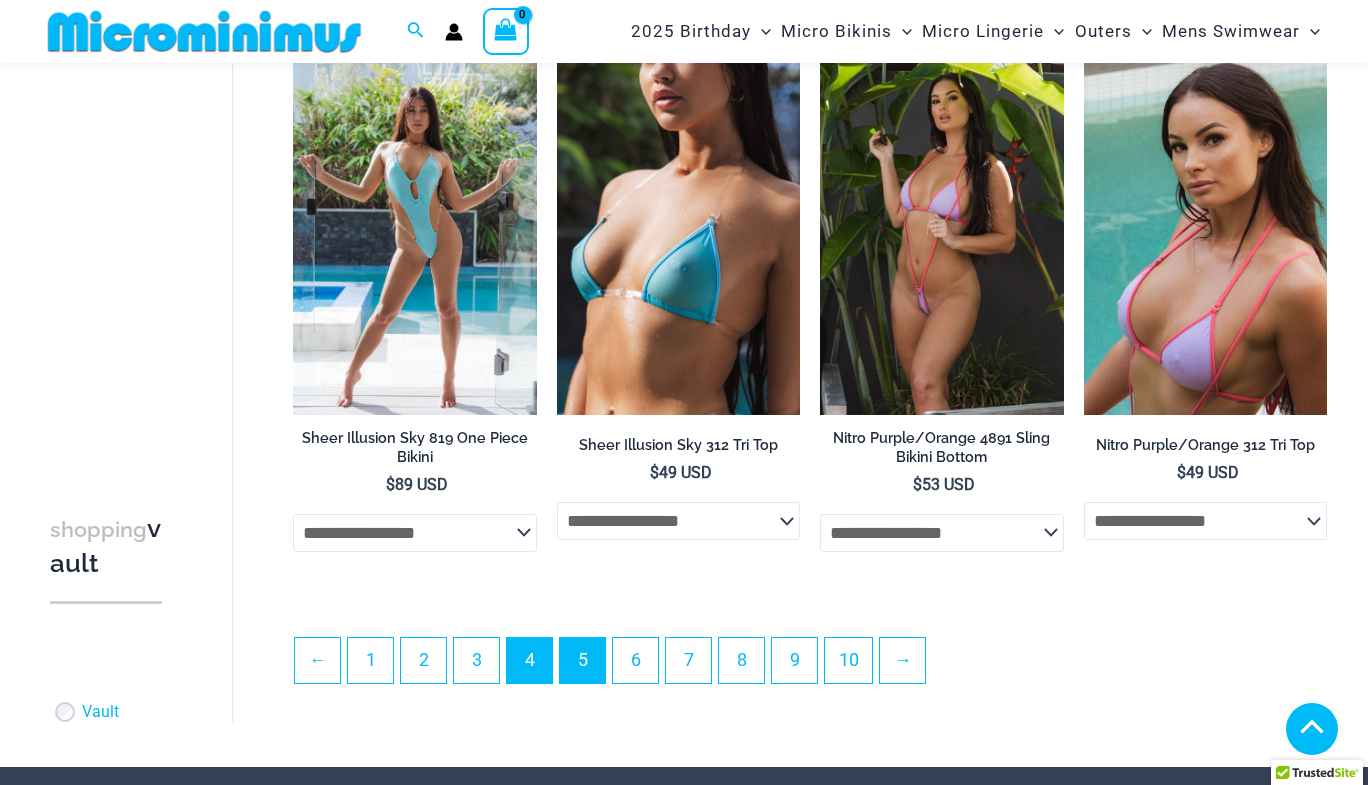 click on "5" at bounding box center (582, 660) 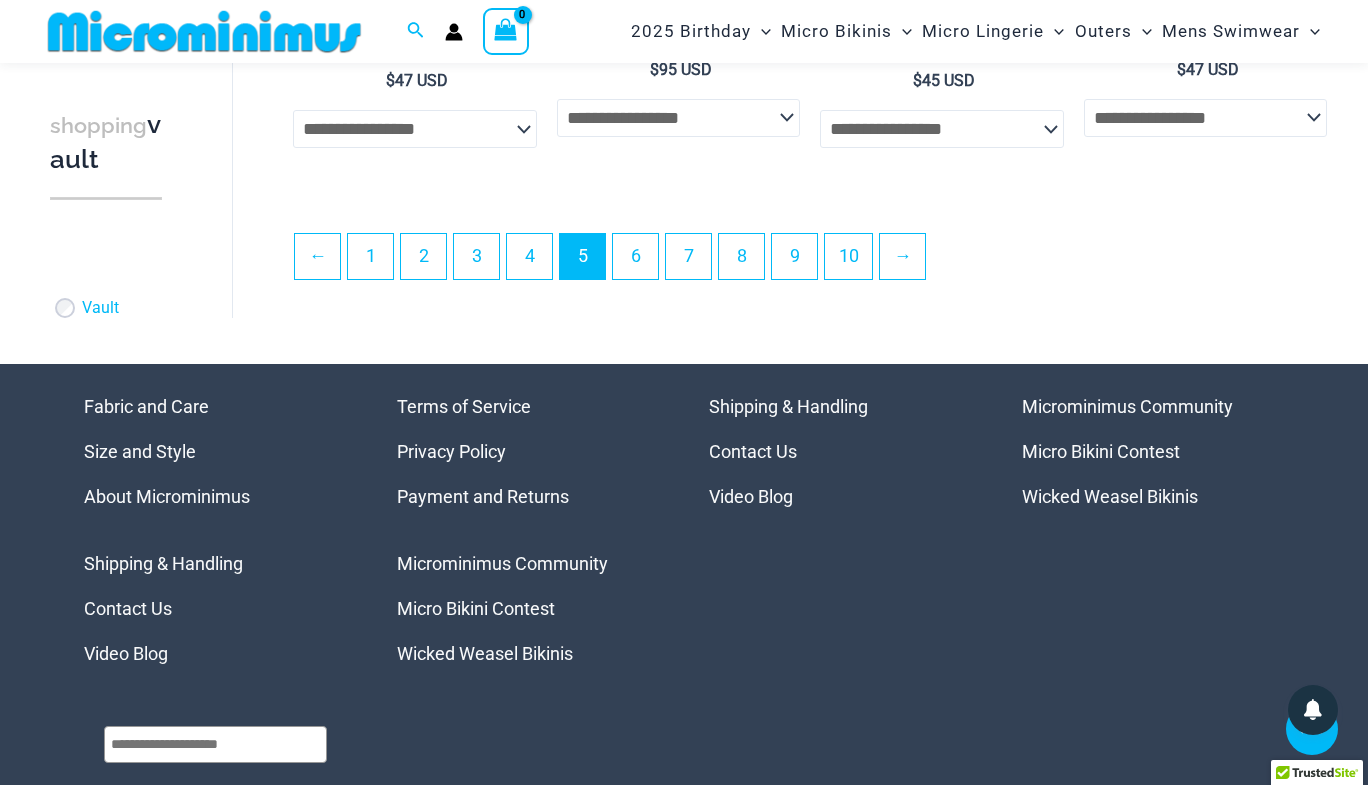 scroll, scrollTop: 4392, scrollLeft: 0, axis: vertical 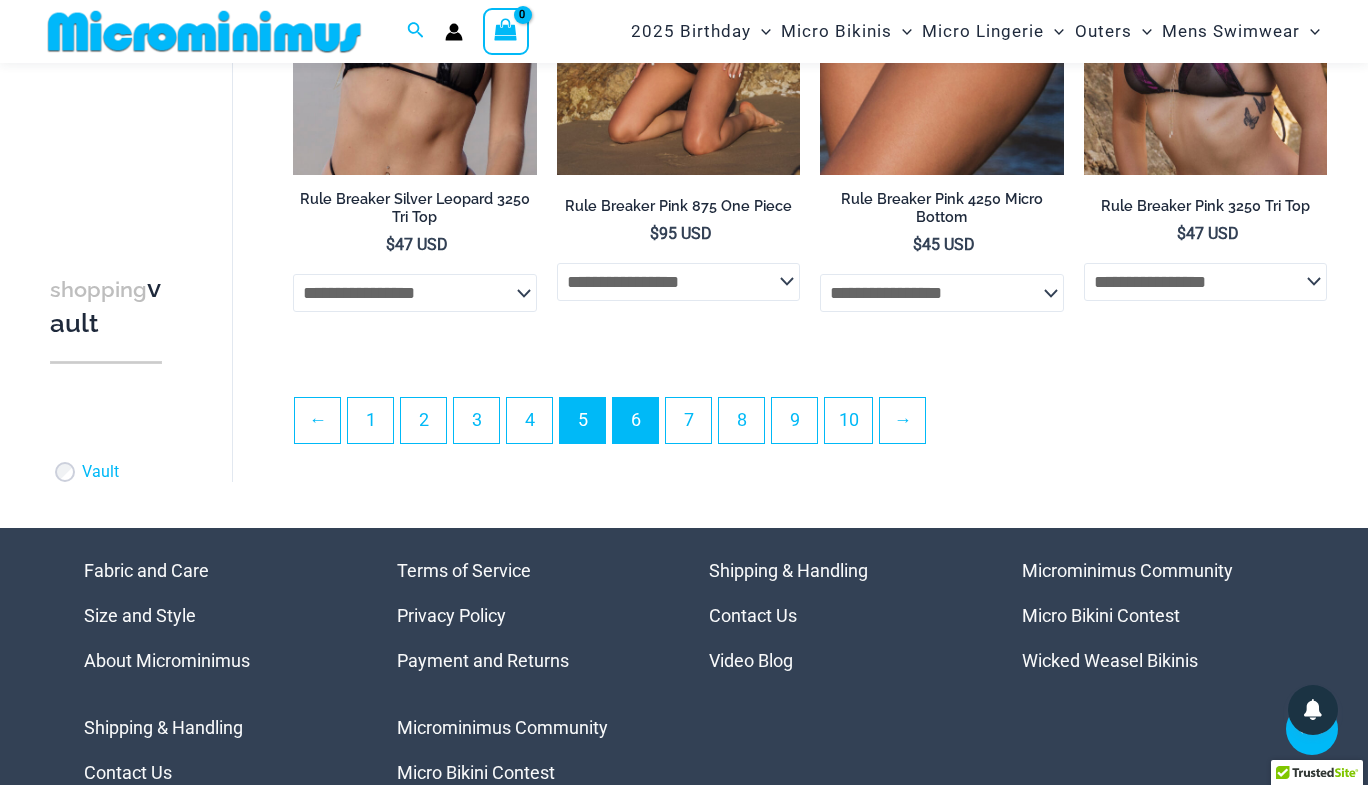click on "6" at bounding box center (635, 420) 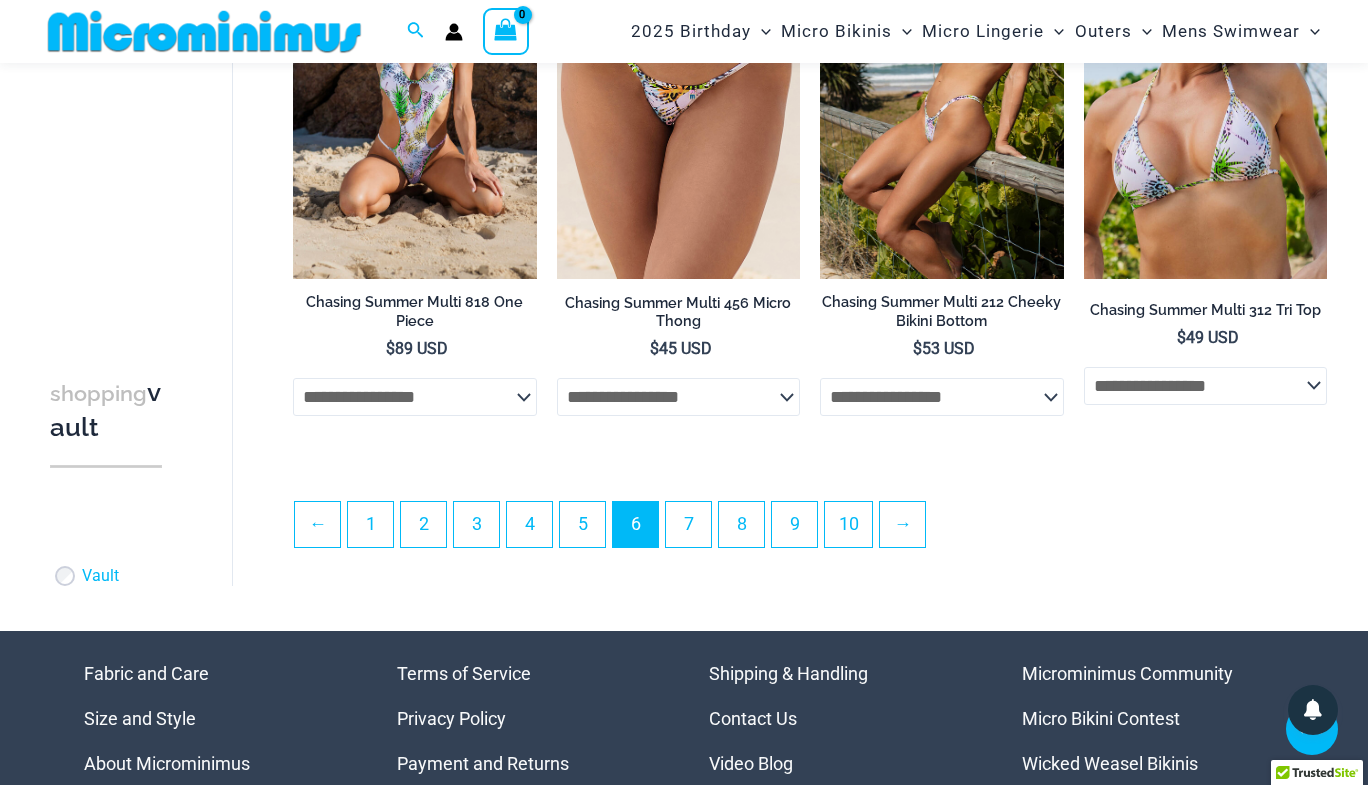 scroll, scrollTop: 4294, scrollLeft: 0, axis: vertical 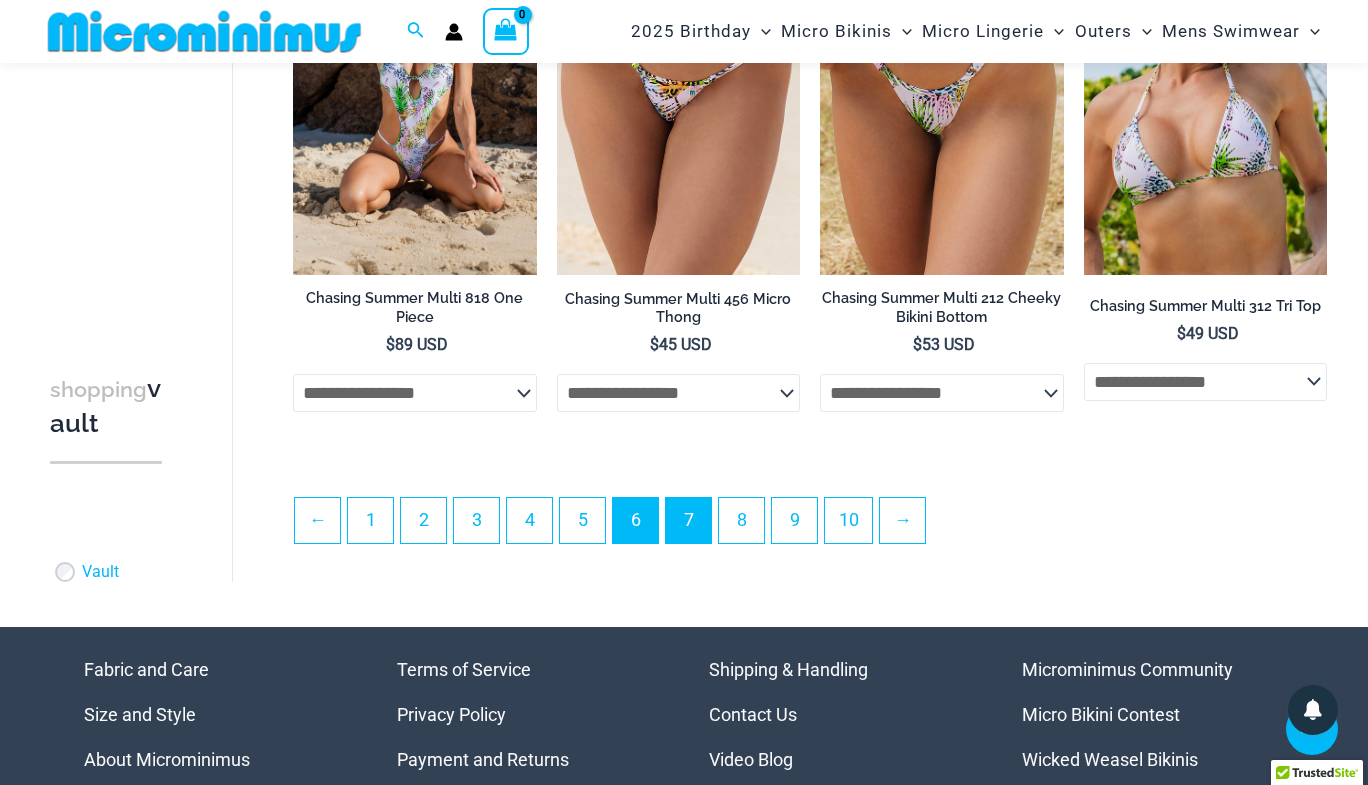 click on "7" at bounding box center [688, 520] 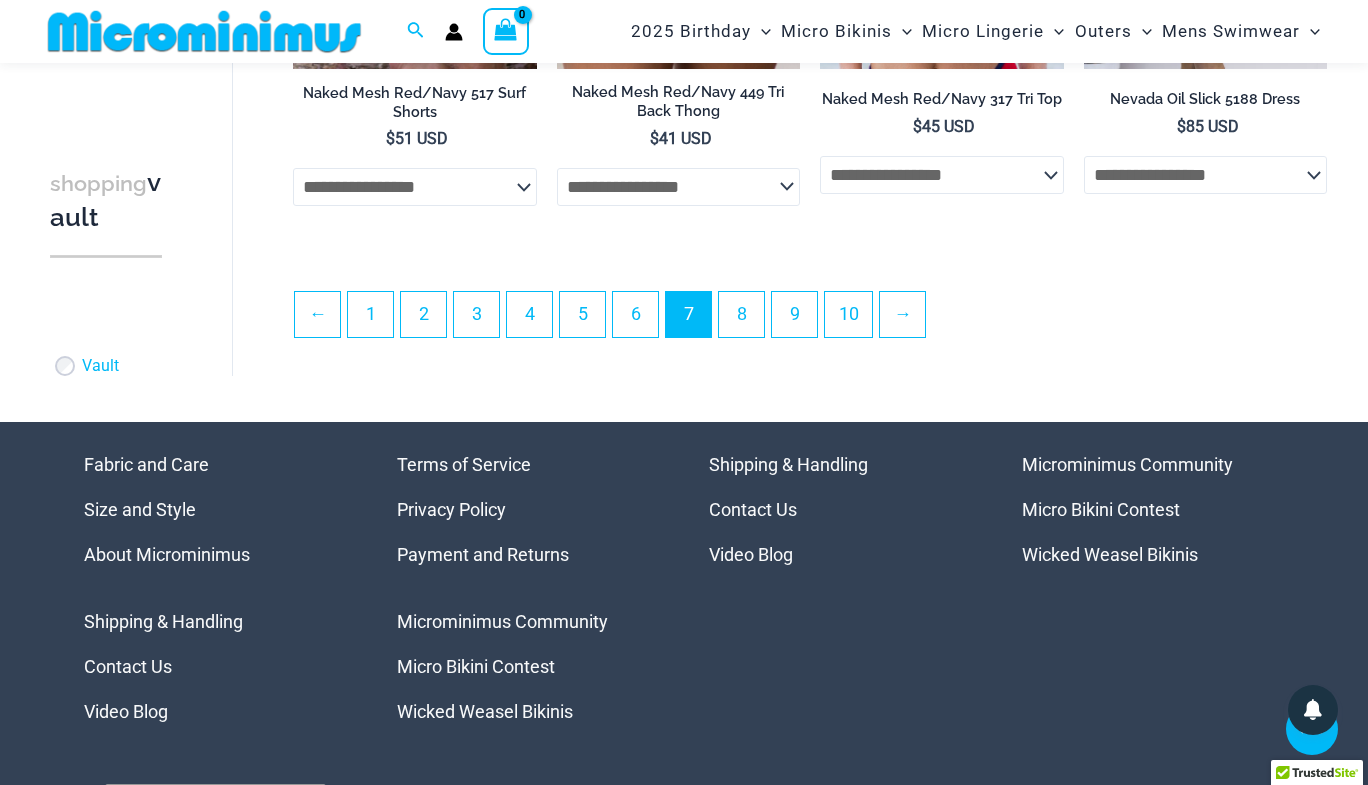 scroll, scrollTop: 4492, scrollLeft: 0, axis: vertical 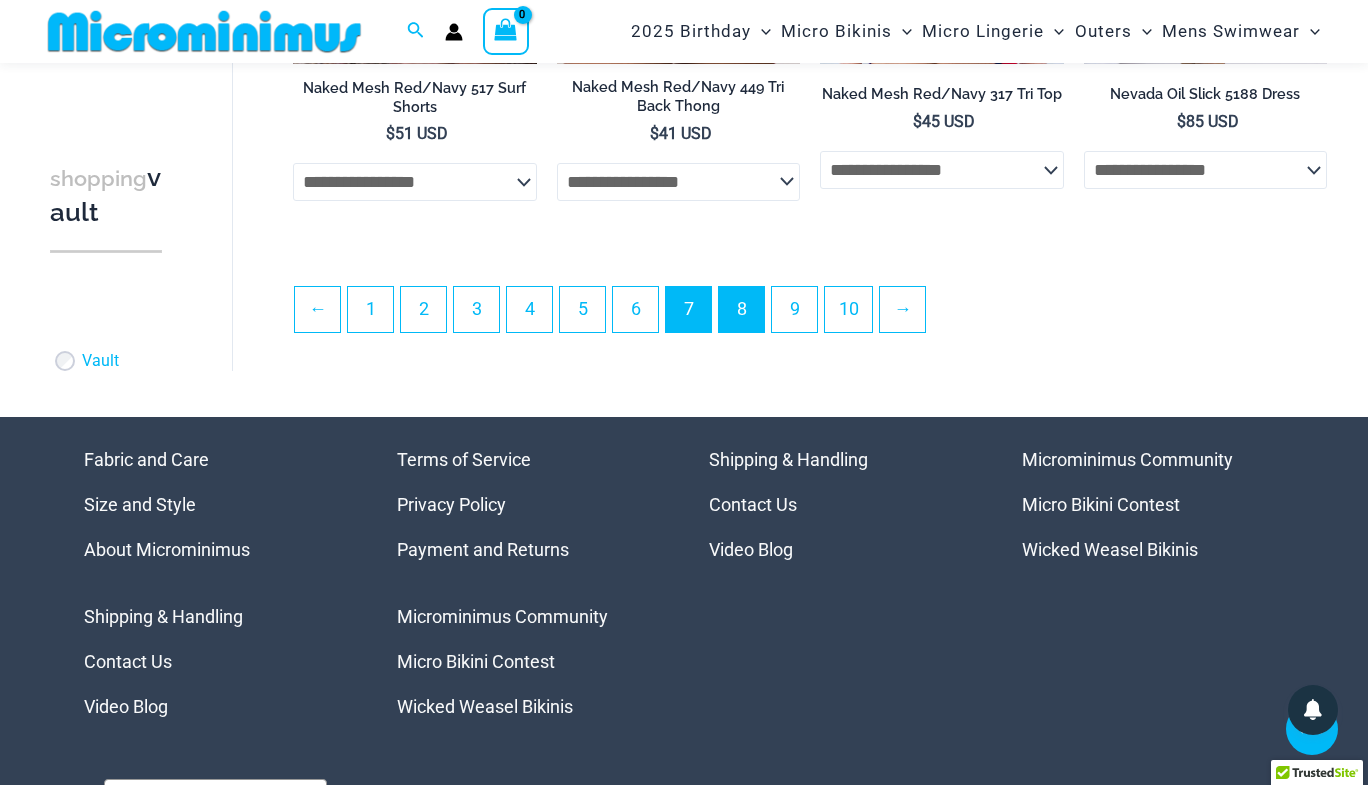 click on "8" at bounding box center (741, 309) 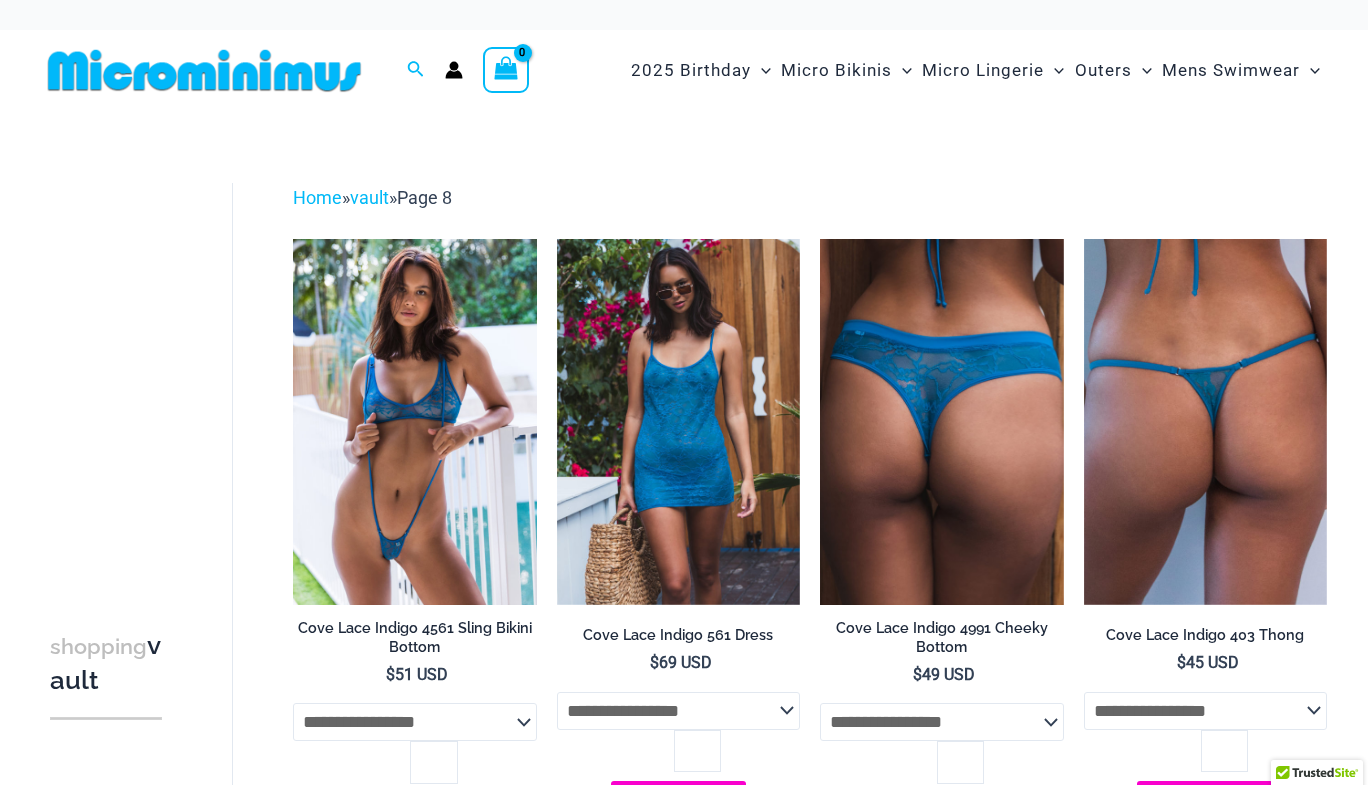 scroll, scrollTop: 0, scrollLeft: 0, axis: both 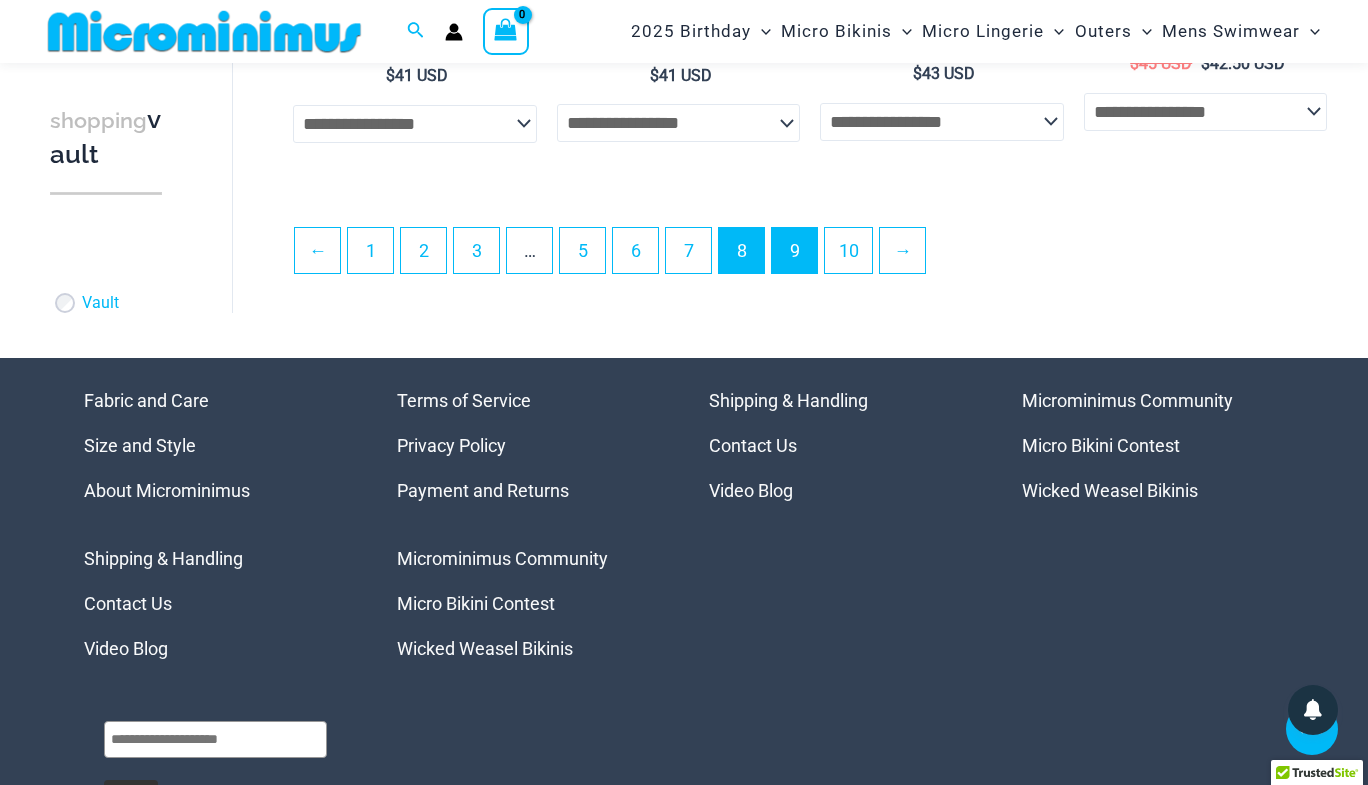 click on "9" at bounding box center (794, 250) 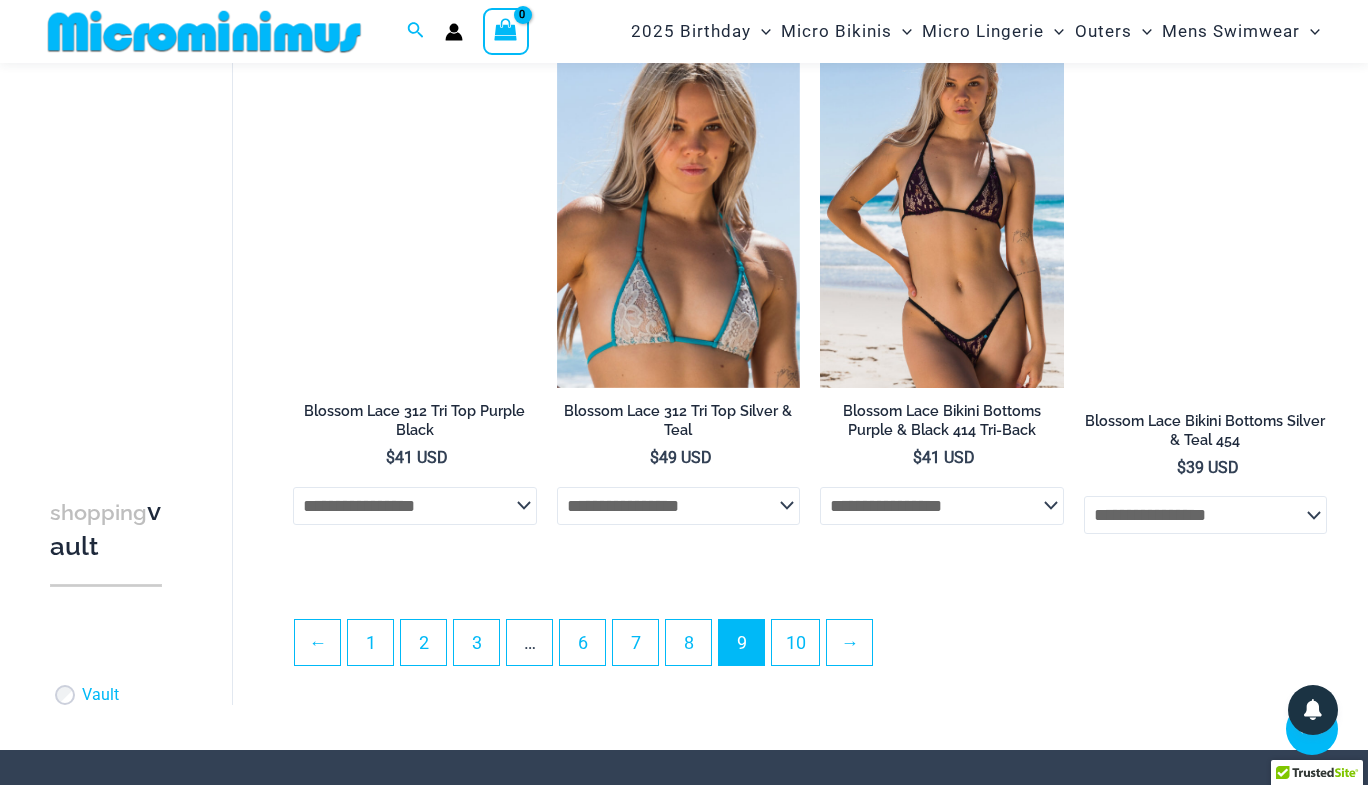 scroll, scrollTop: 4187, scrollLeft: 0, axis: vertical 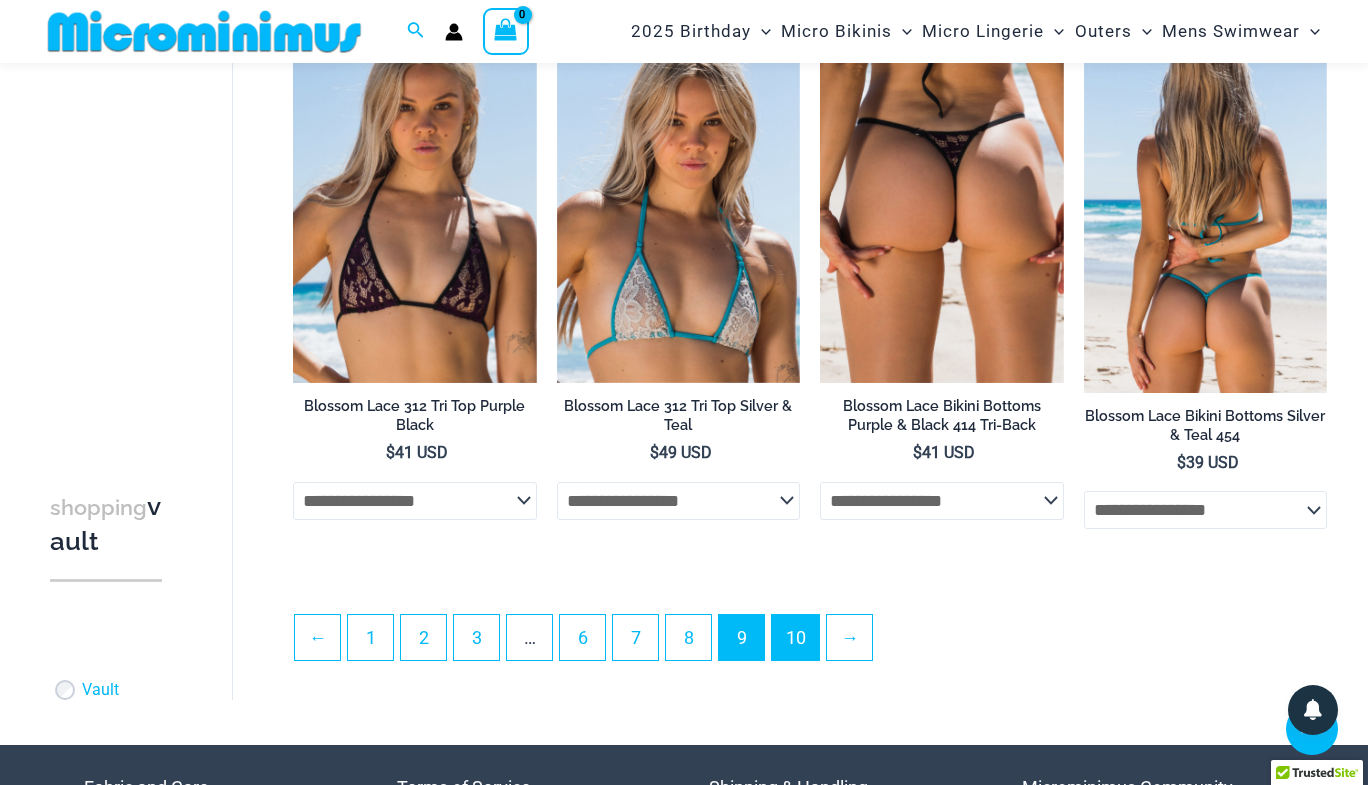 click on "10" at bounding box center [795, 637] 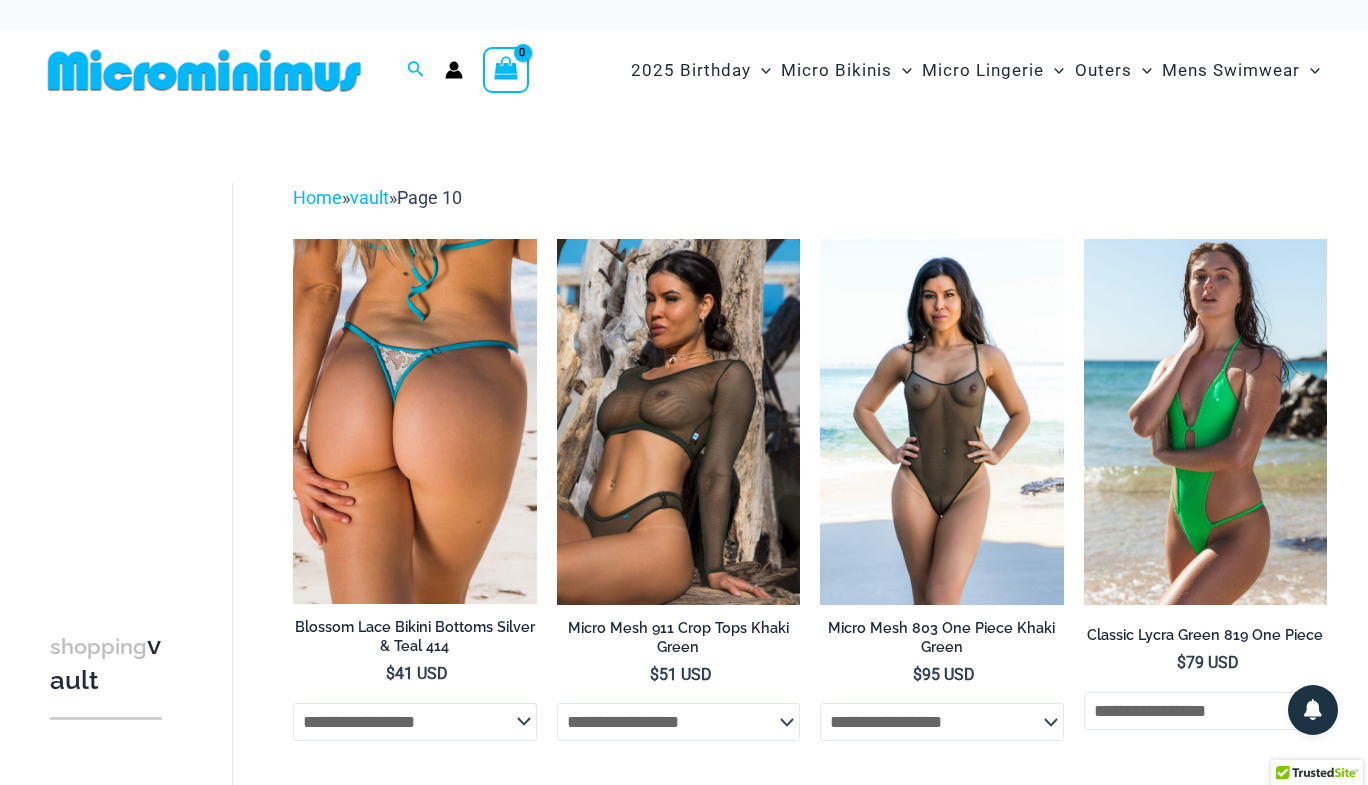 scroll, scrollTop: 0, scrollLeft: 0, axis: both 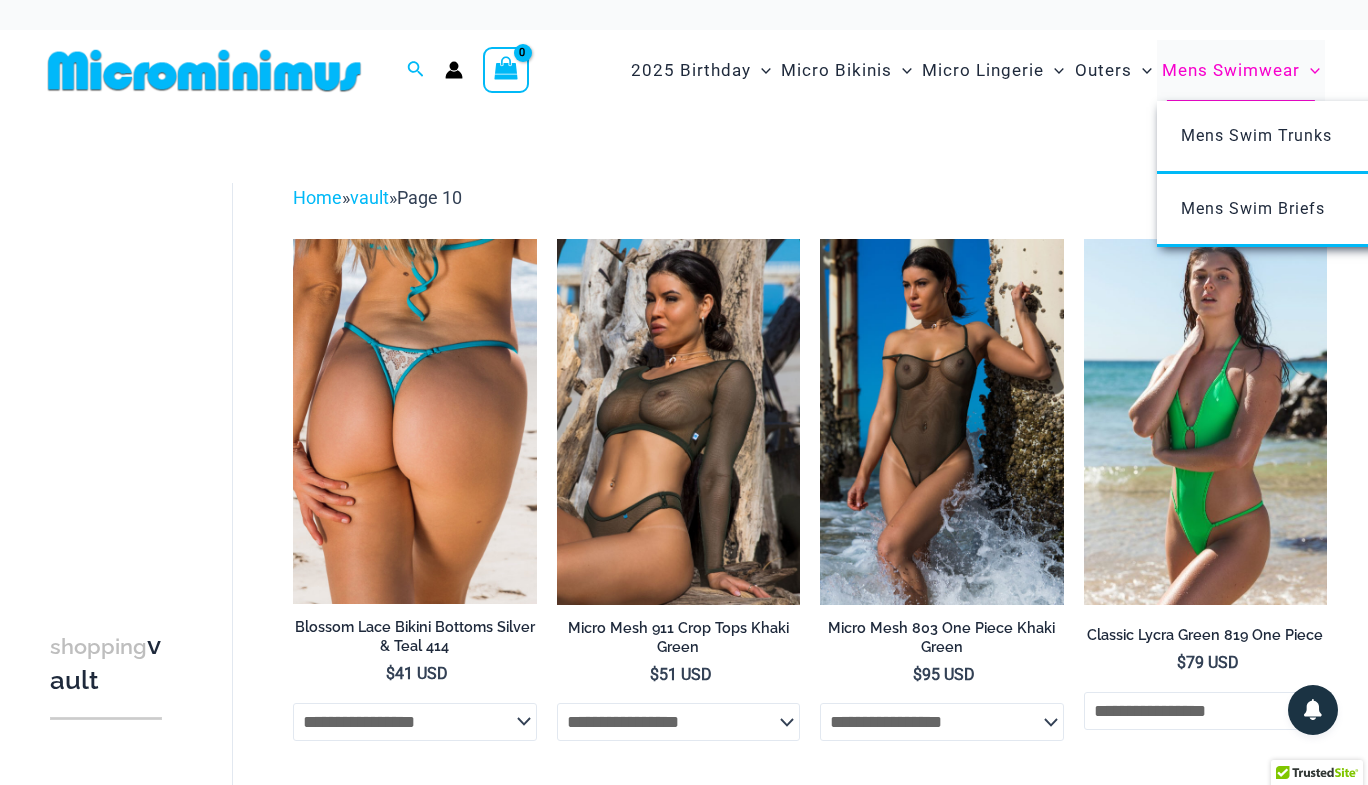 click on "Mens Swimwear" at bounding box center (1231, 70) 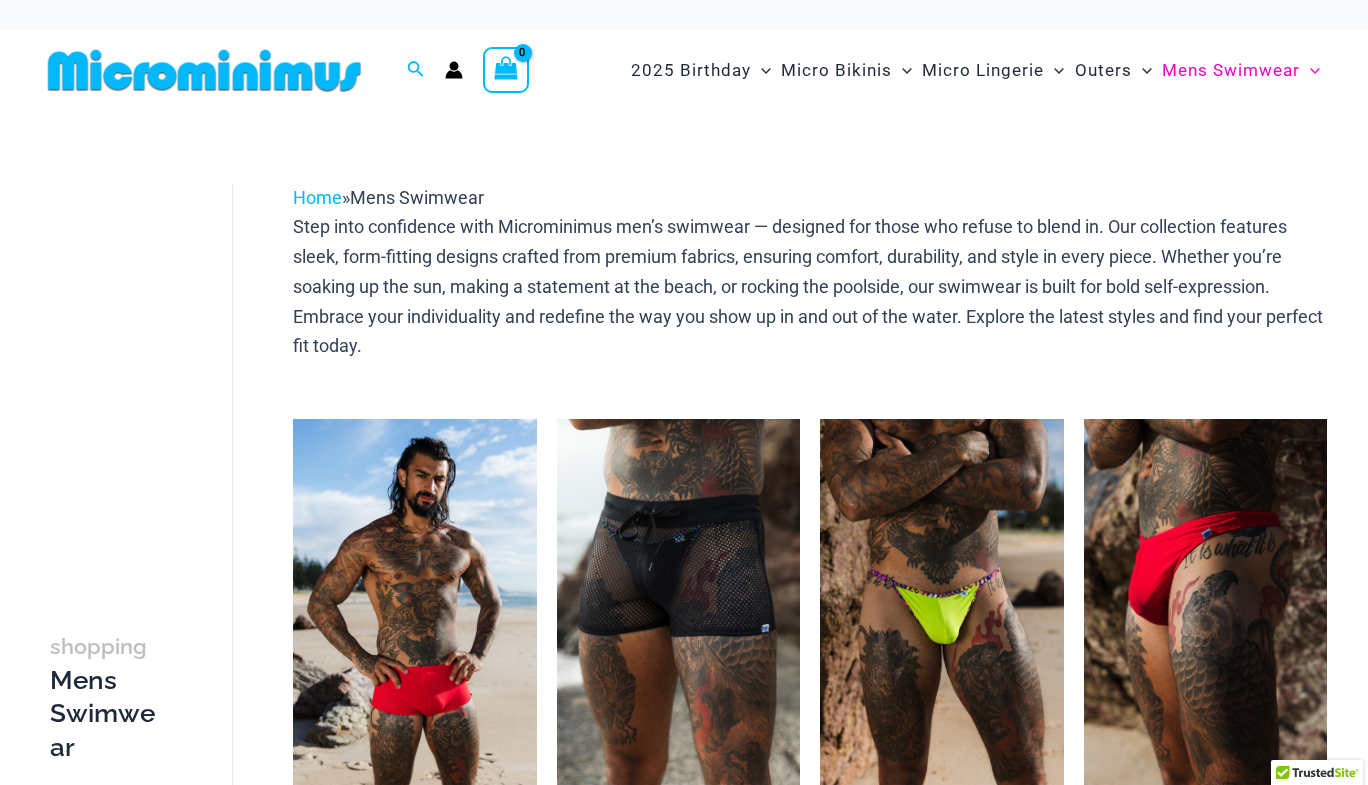 scroll, scrollTop: 0, scrollLeft: 0, axis: both 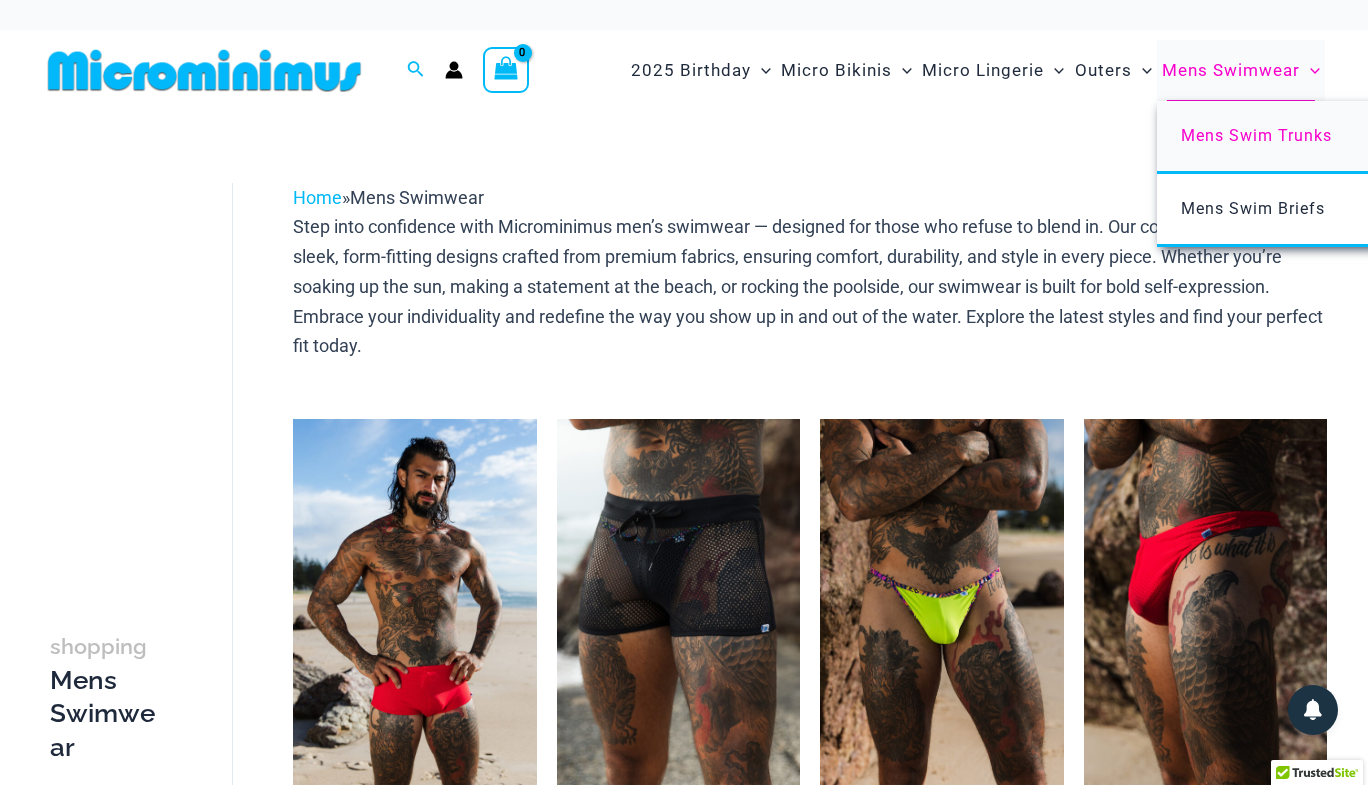 click on "Mens Swim Trunks" at bounding box center [1454, 137] 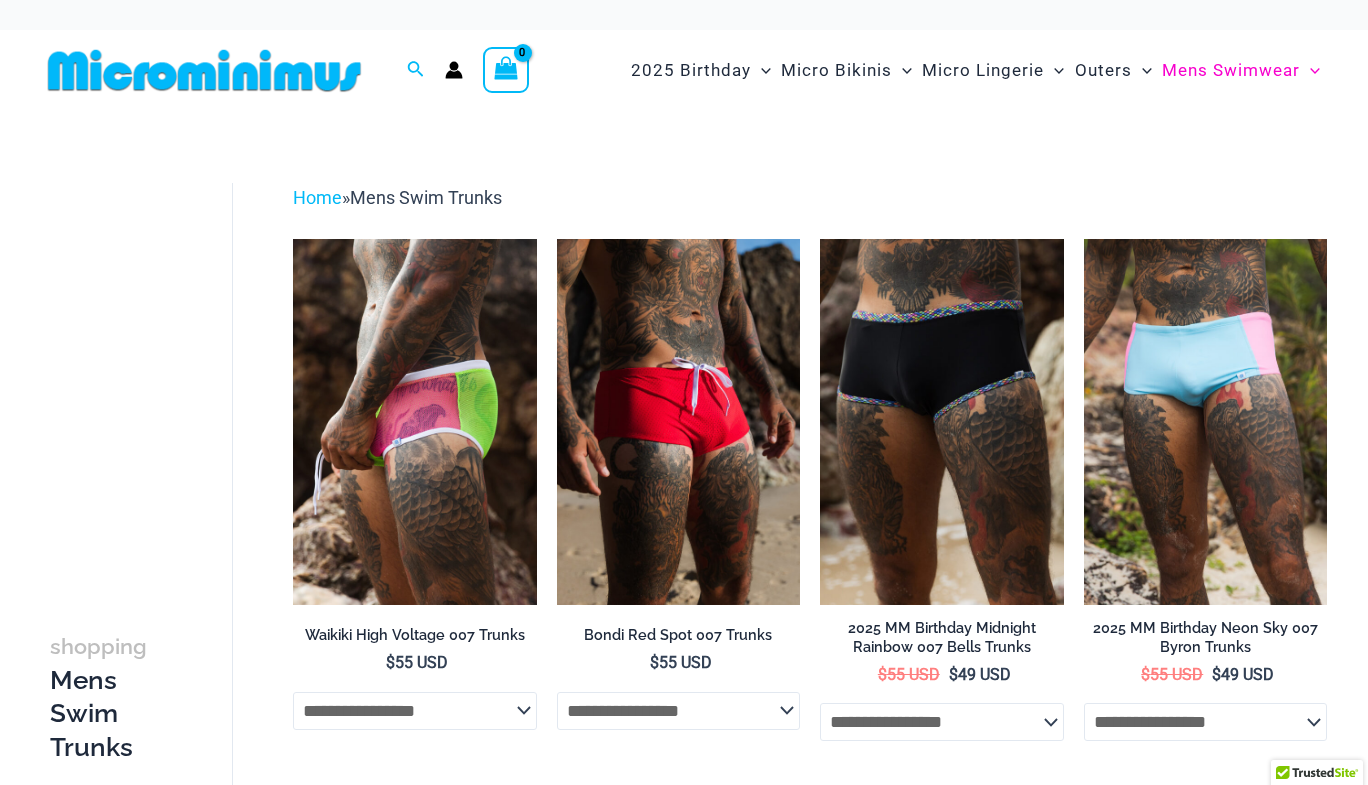 scroll, scrollTop: 0, scrollLeft: 0, axis: both 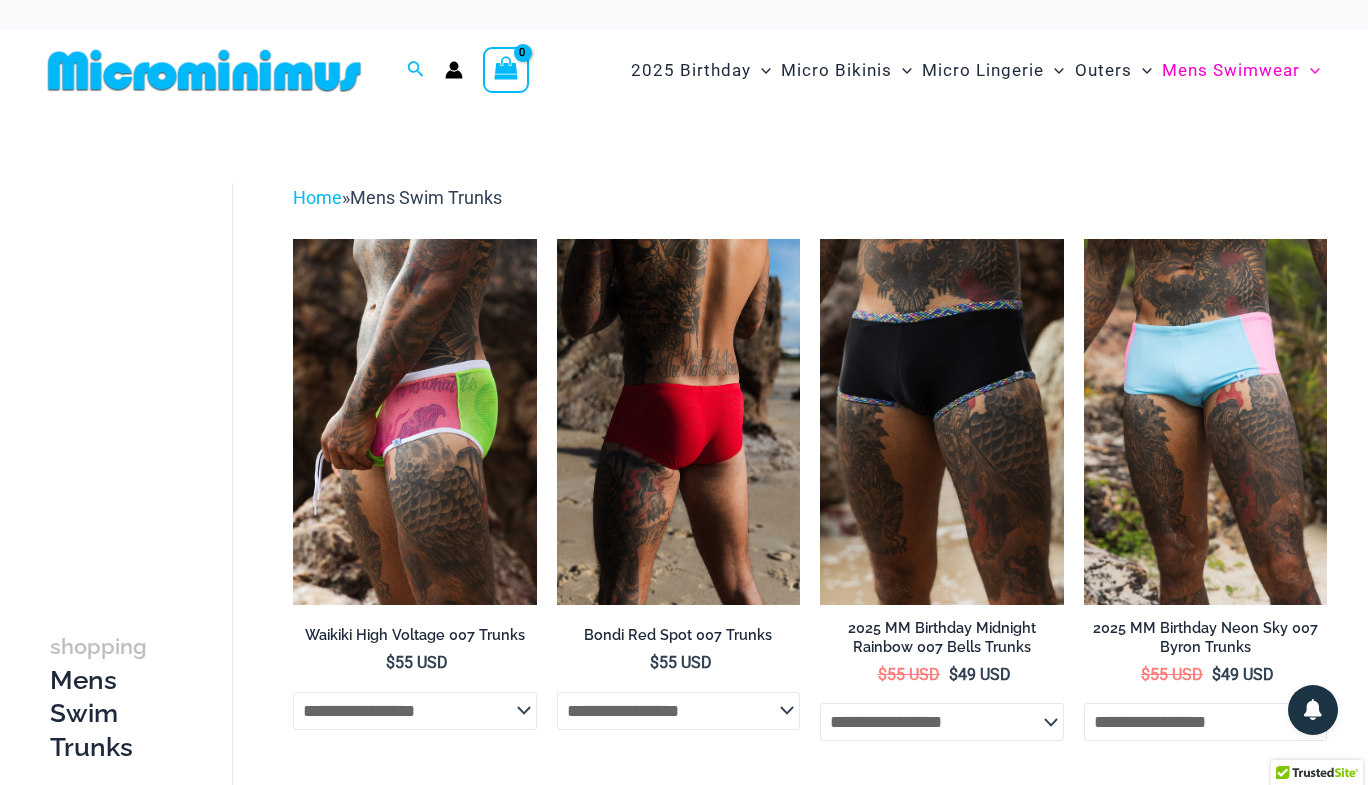click at bounding box center [678, 421] 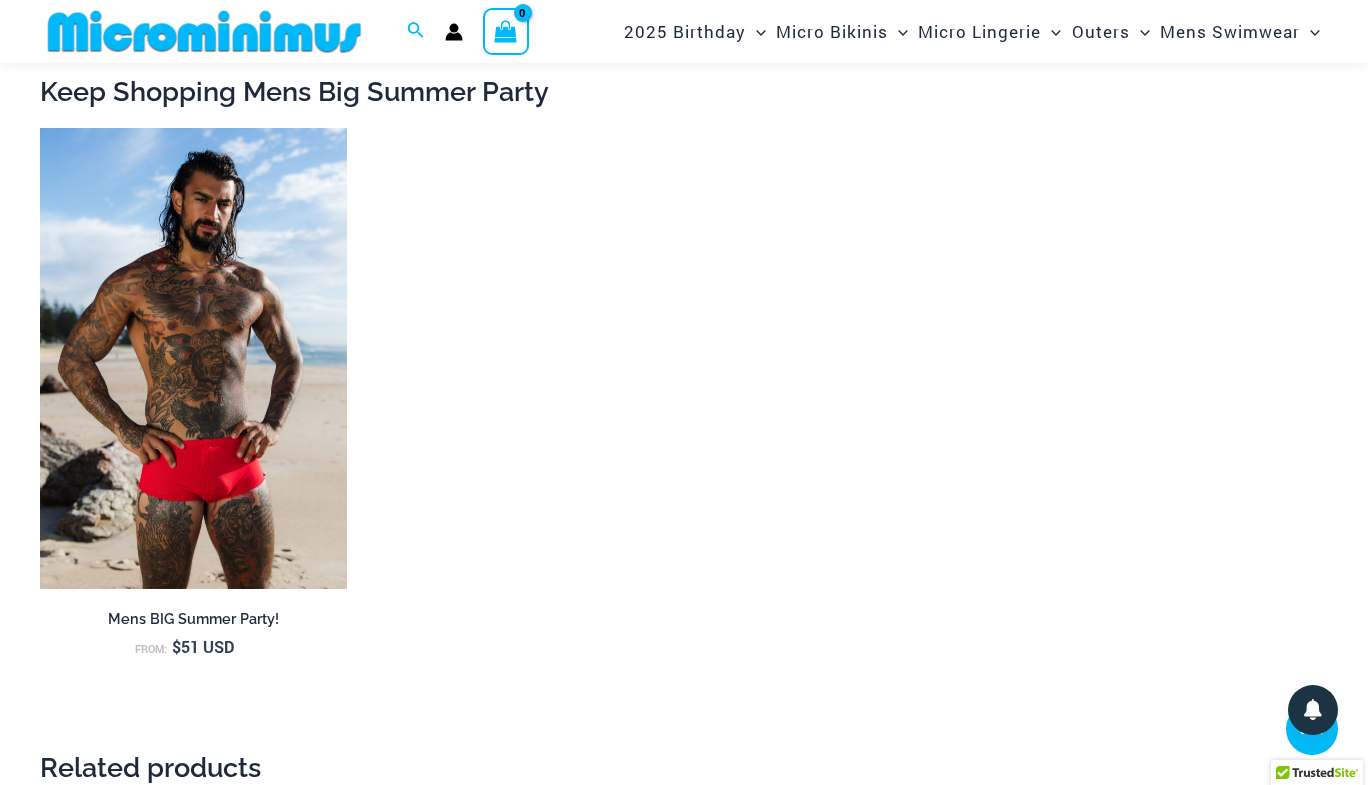 scroll, scrollTop: 2034, scrollLeft: 0, axis: vertical 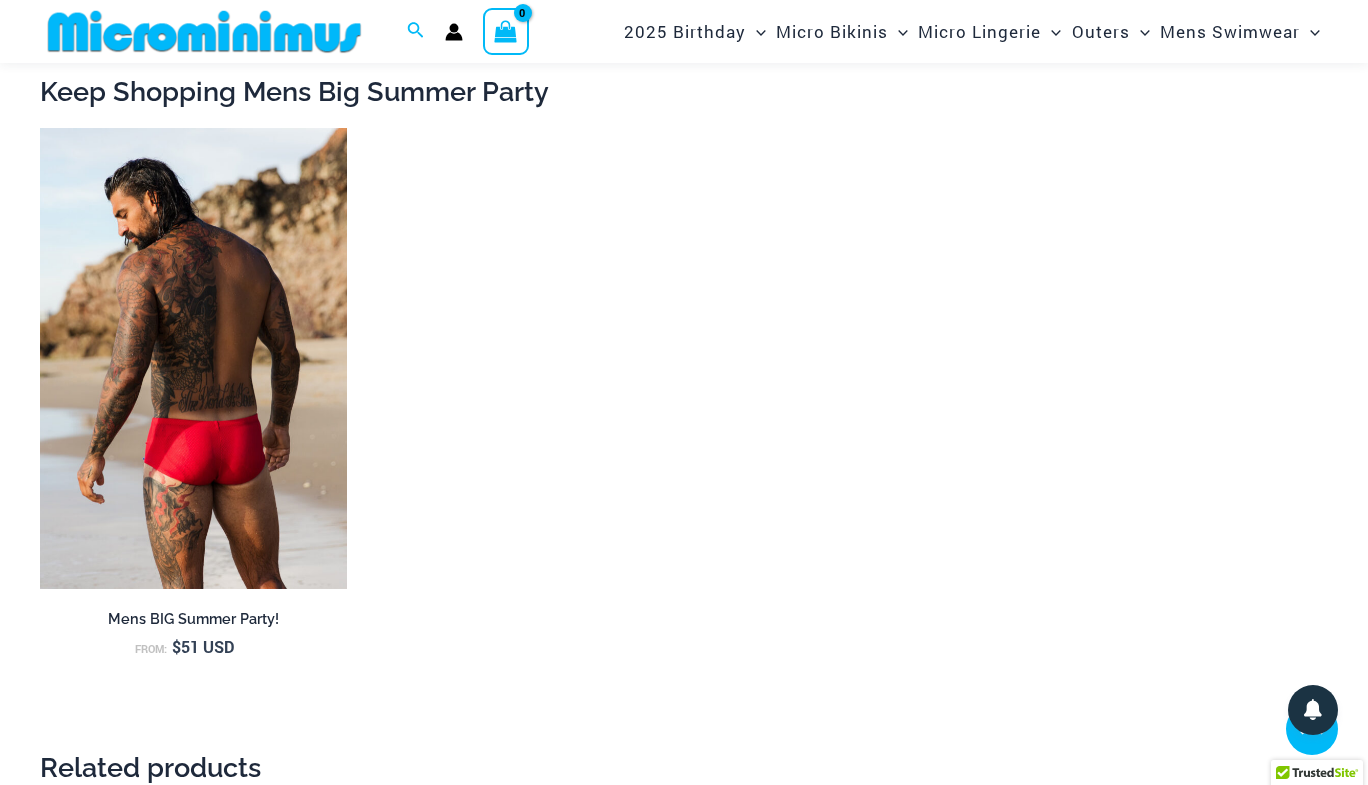 click on "Mens BIG Summer Party!" at bounding box center [193, 619] 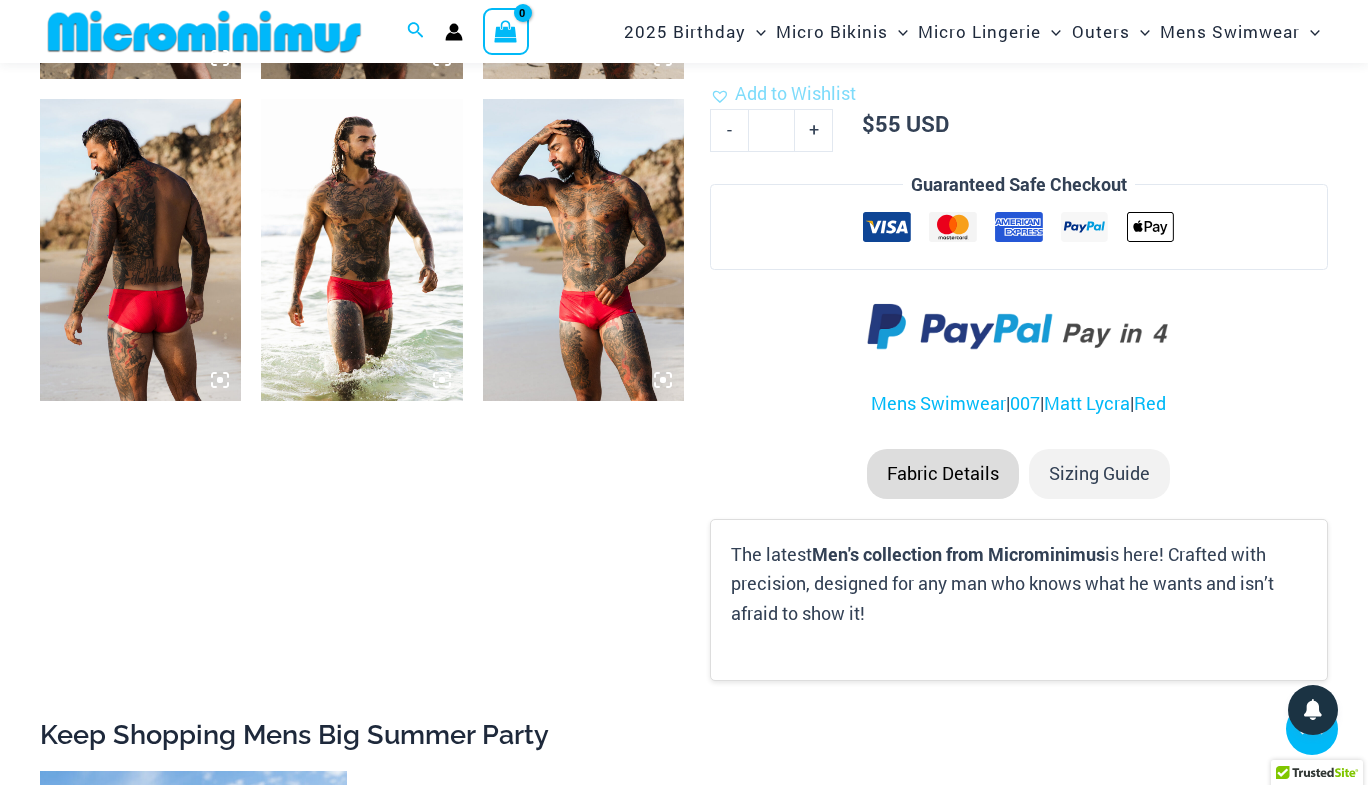 scroll, scrollTop: 1406, scrollLeft: 0, axis: vertical 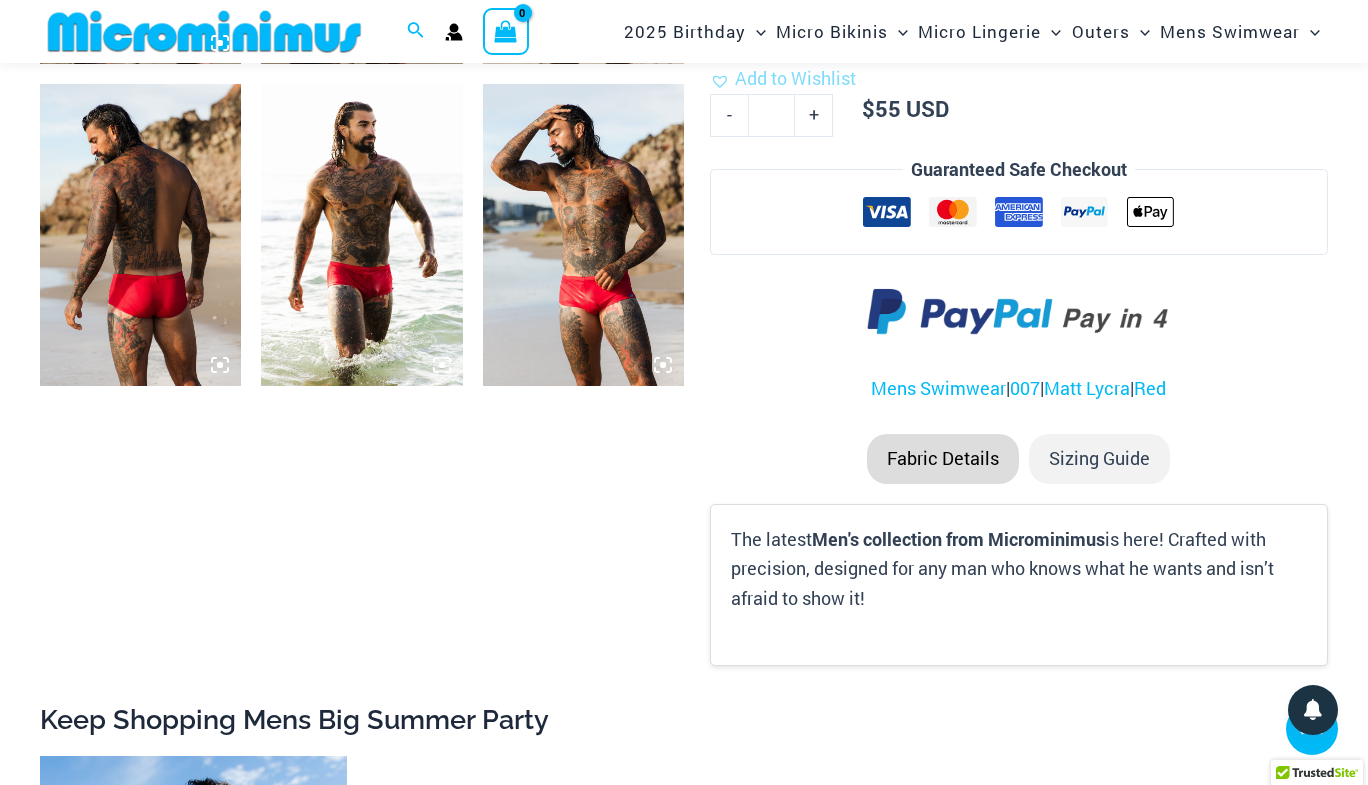 click on "Sizing Guide" at bounding box center (1099, 459) 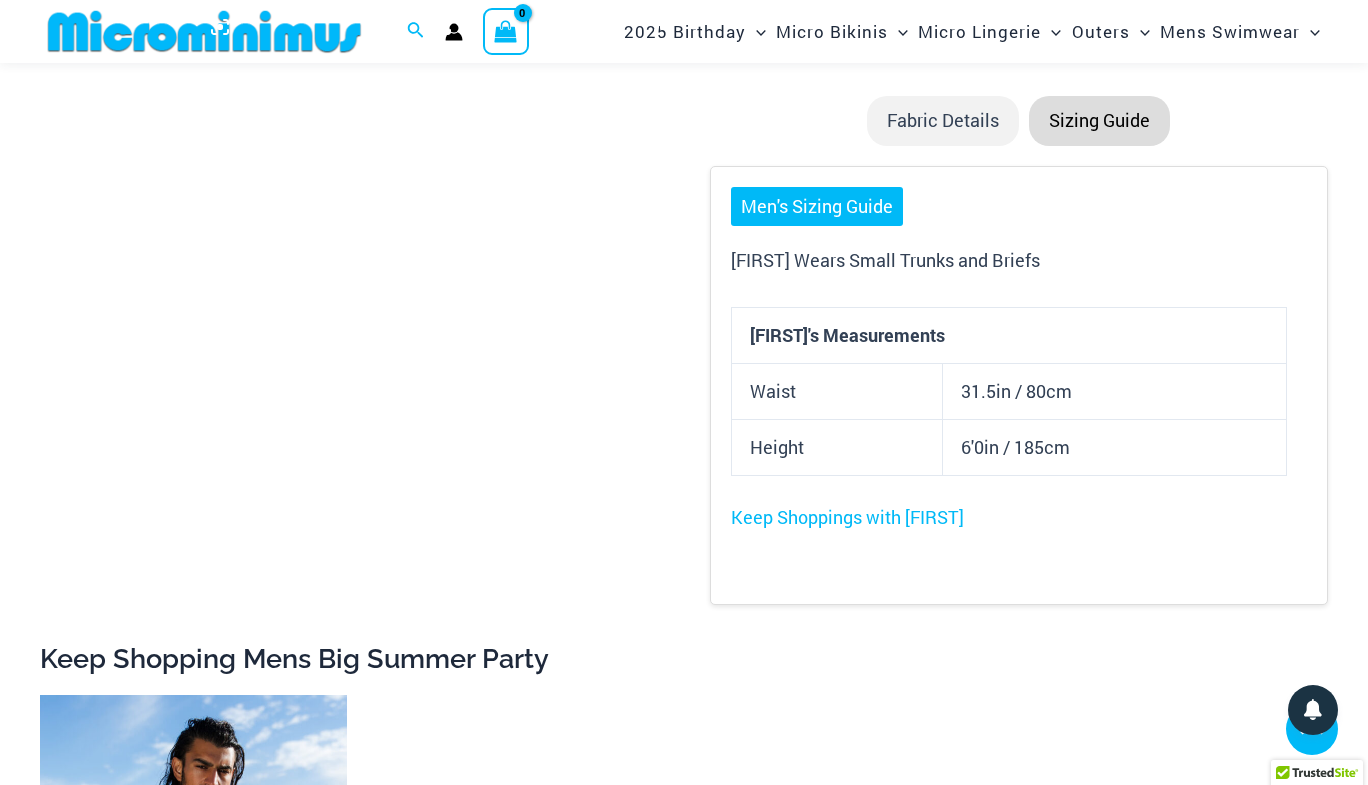 scroll, scrollTop: 1743, scrollLeft: 0, axis: vertical 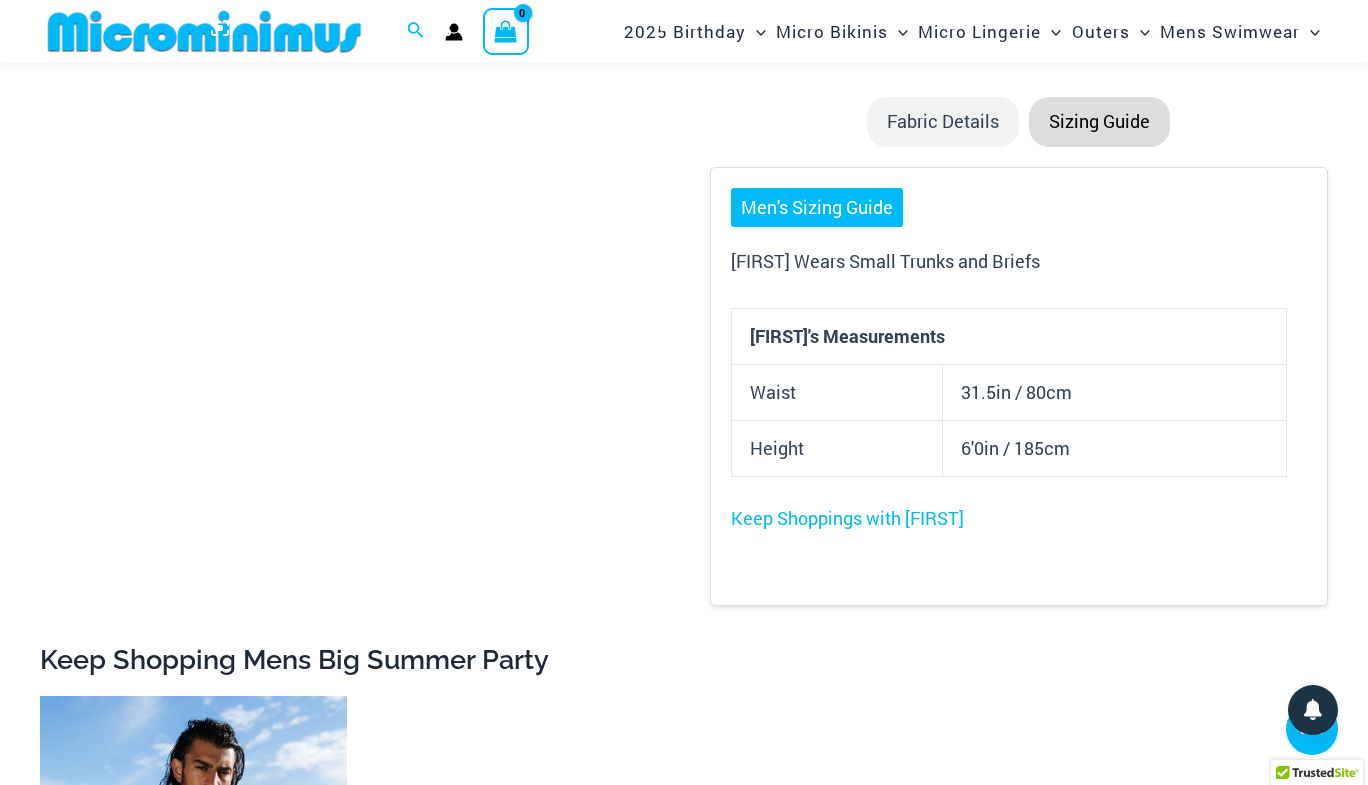 click on "Men's Sizing Guide" at bounding box center (817, 208) 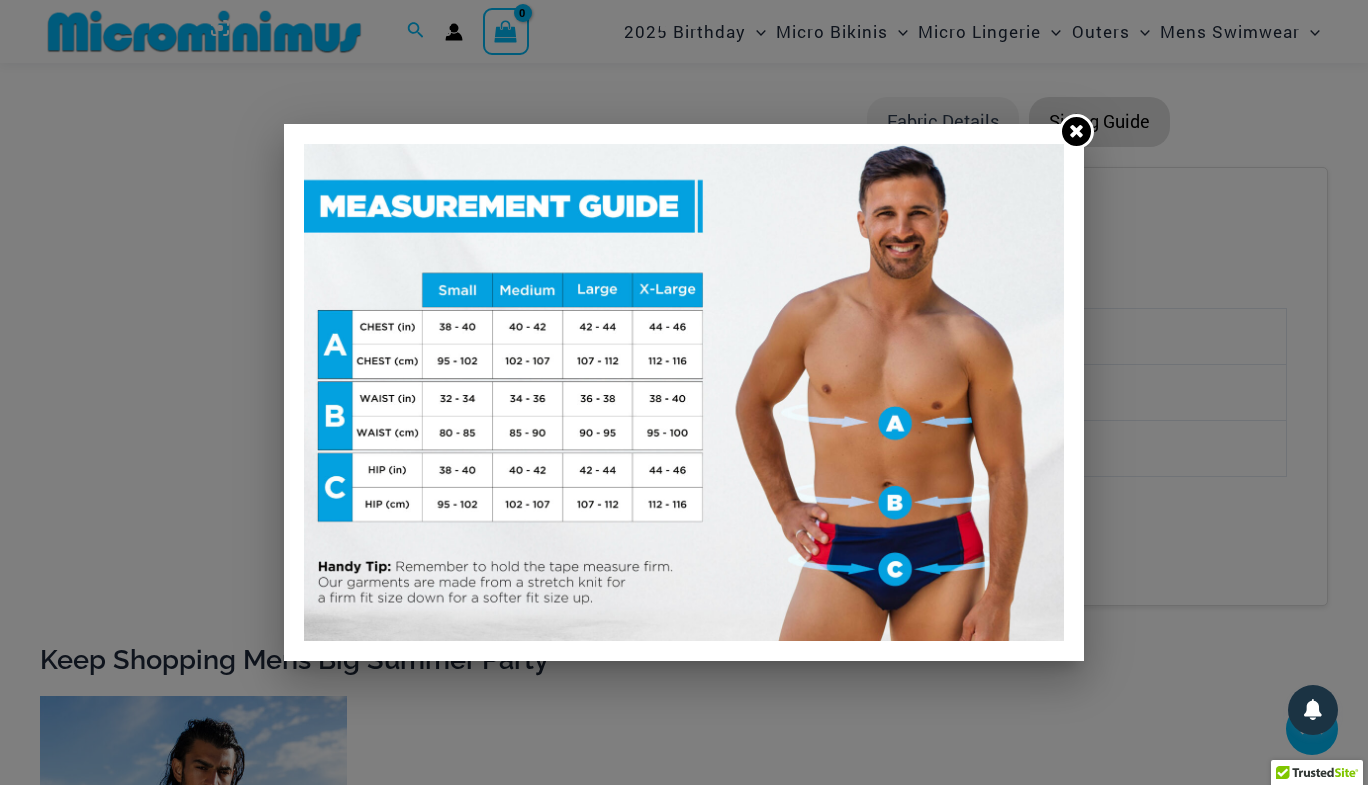 click 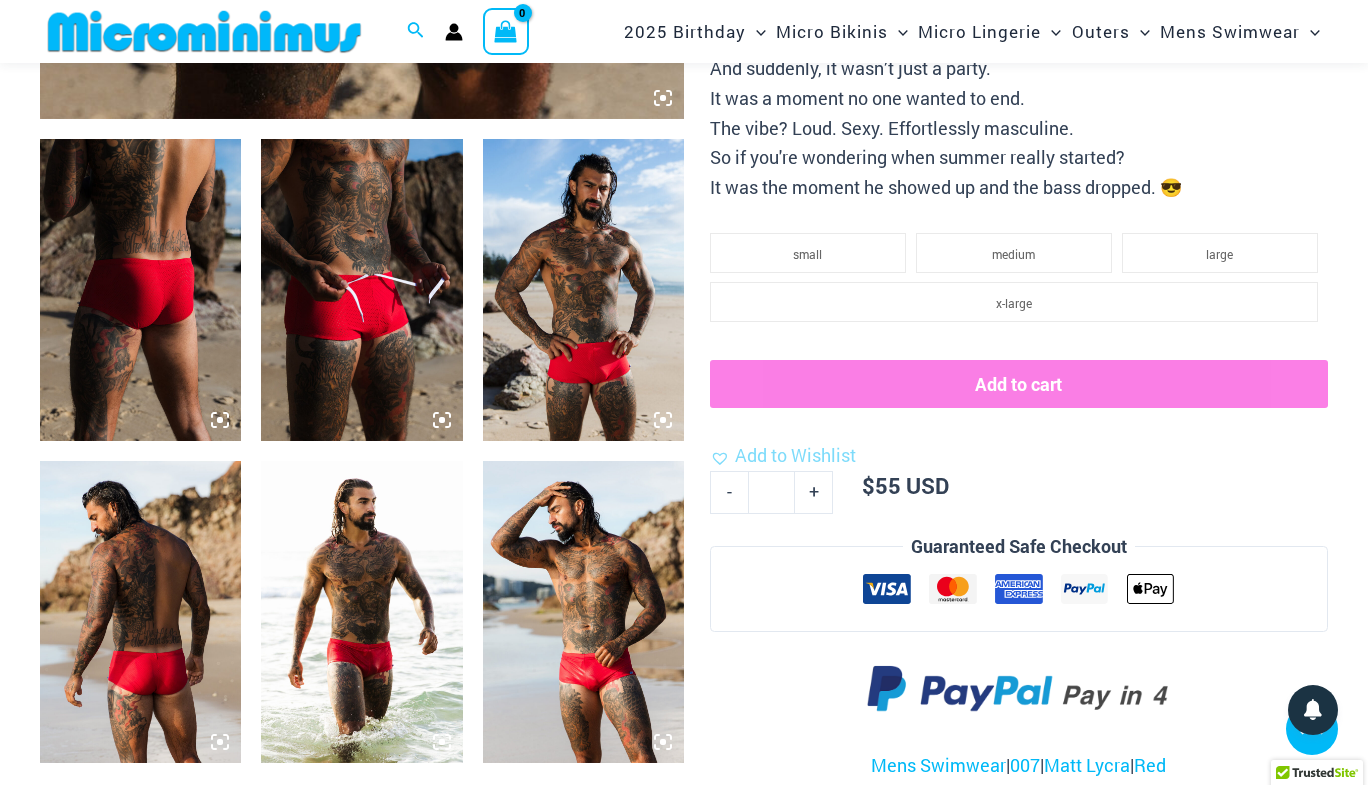 scroll, scrollTop: 949, scrollLeft: 0, axis: vertical 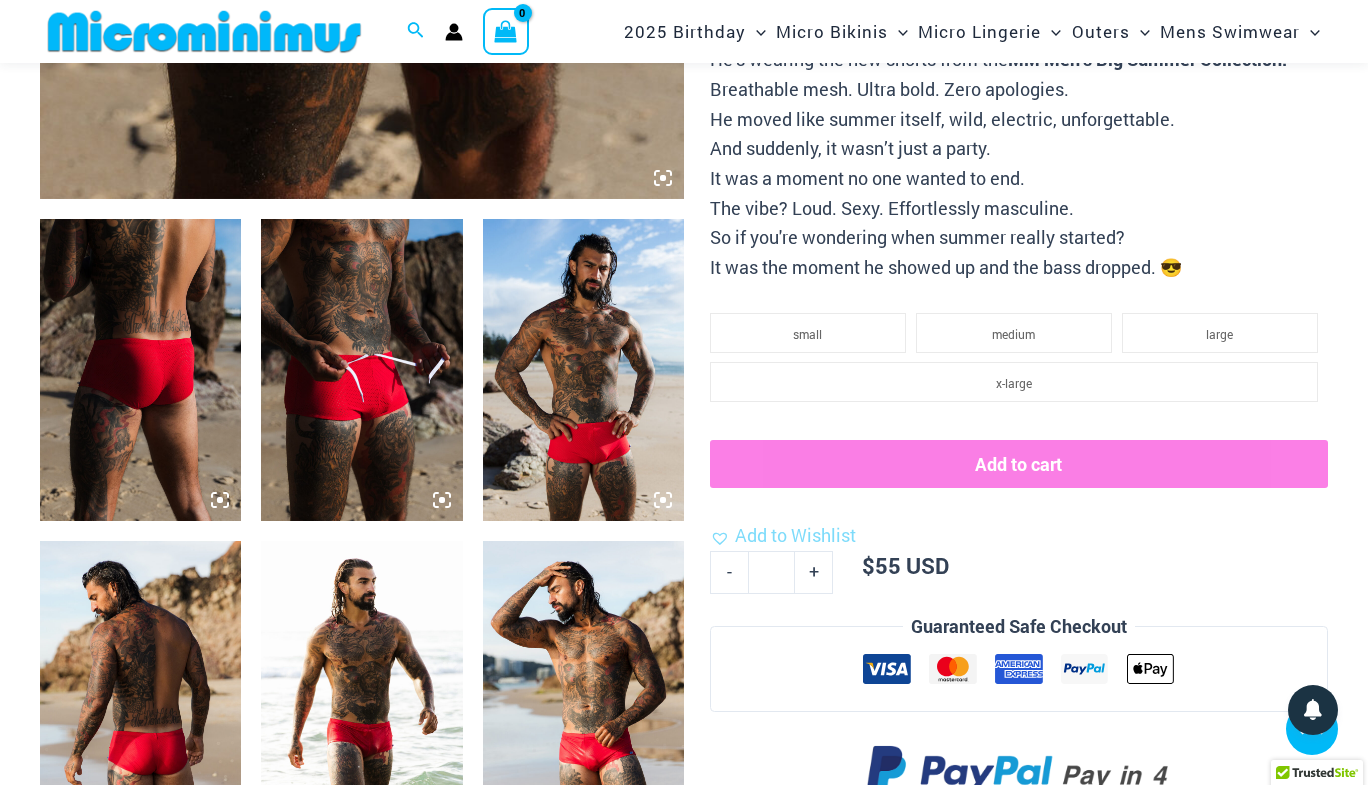 click at bounding box center (140, 370) 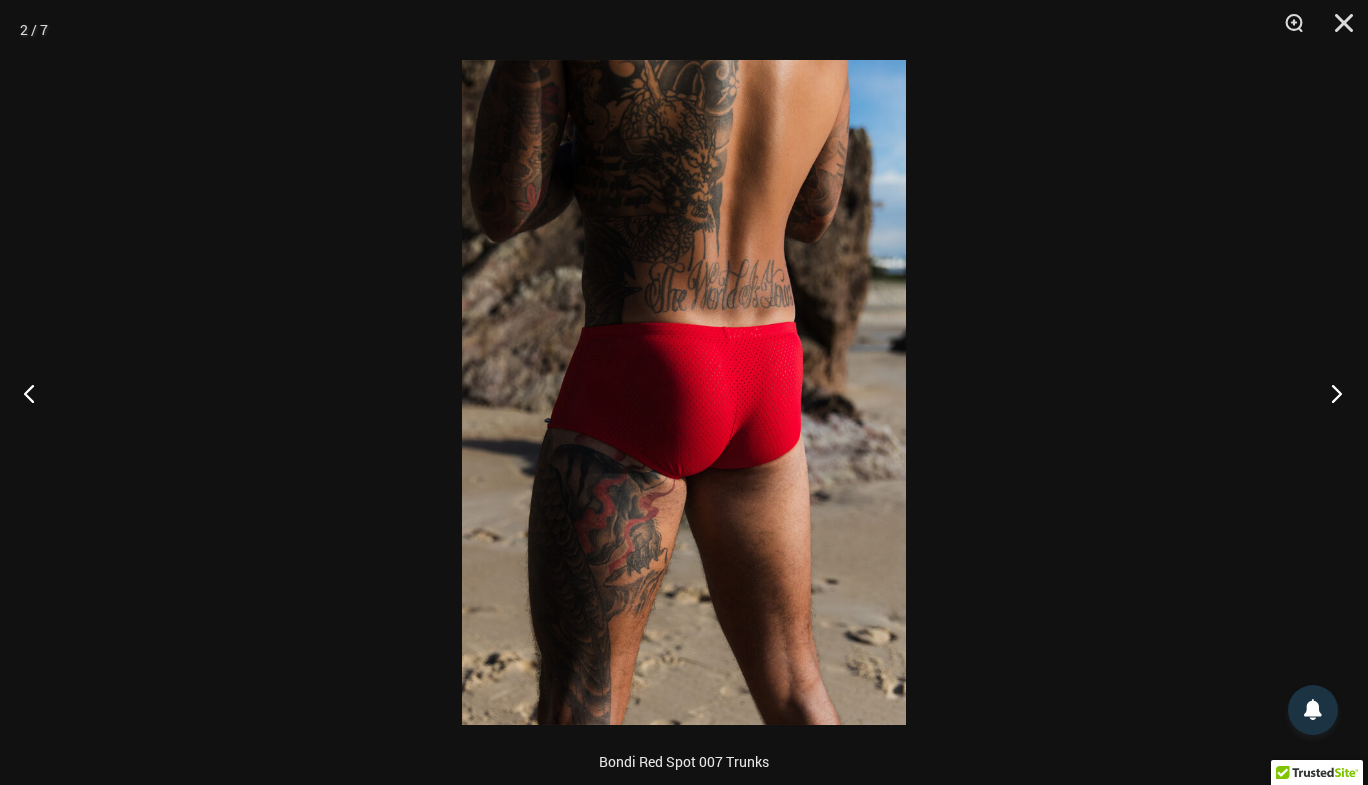 click at bounding box center [1330, 393] 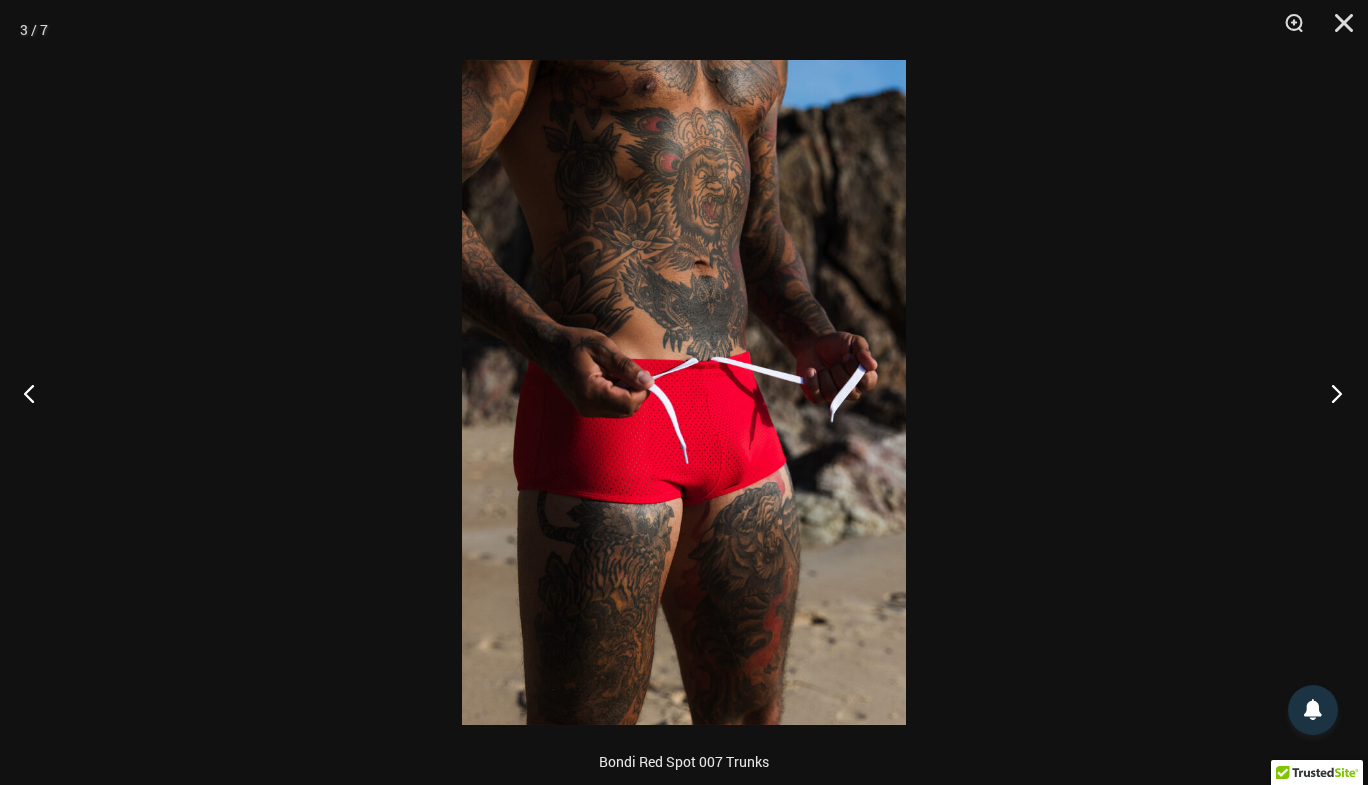 click at bounding box center [1330, 393] 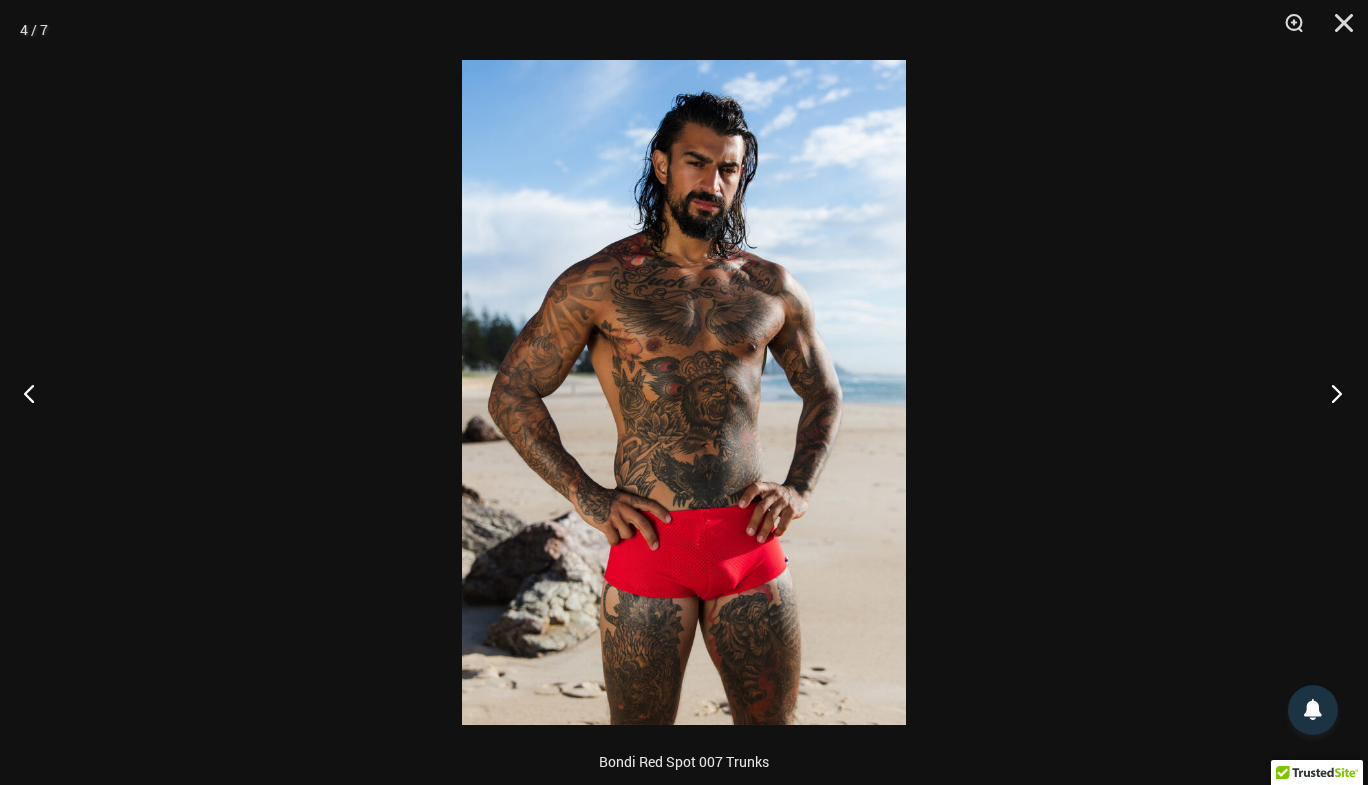 click at bounding box center [1330, 393] 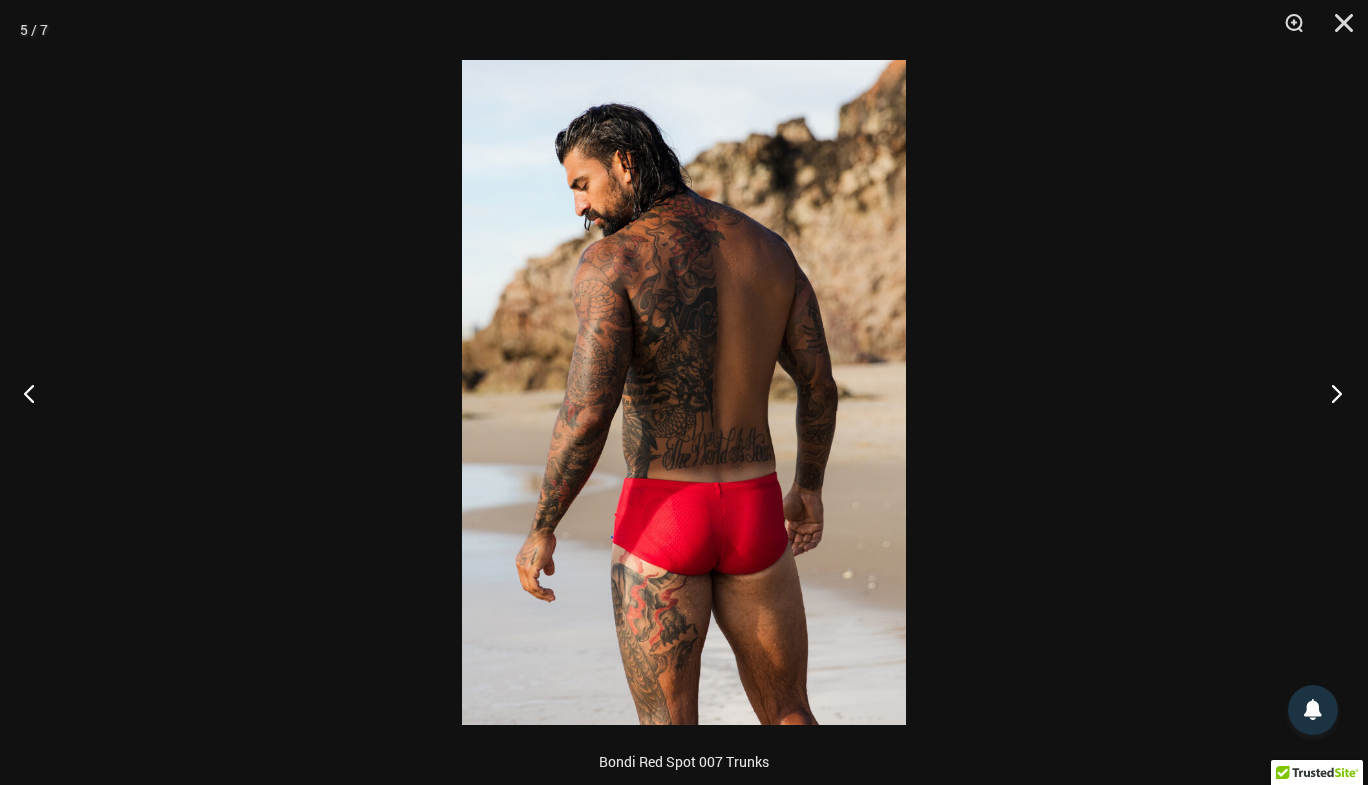click at bounding box center (1330, 393) 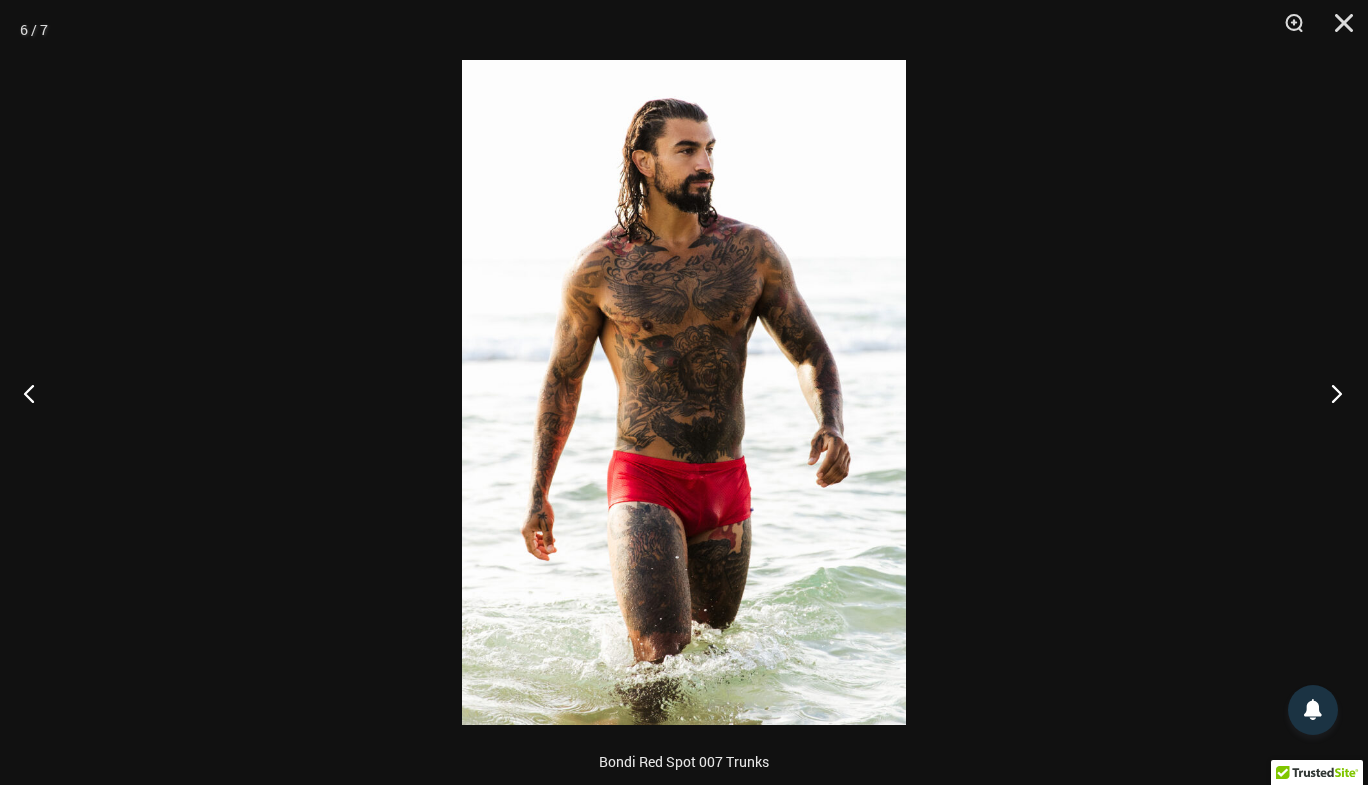 click at bounding box center (1330, 393) 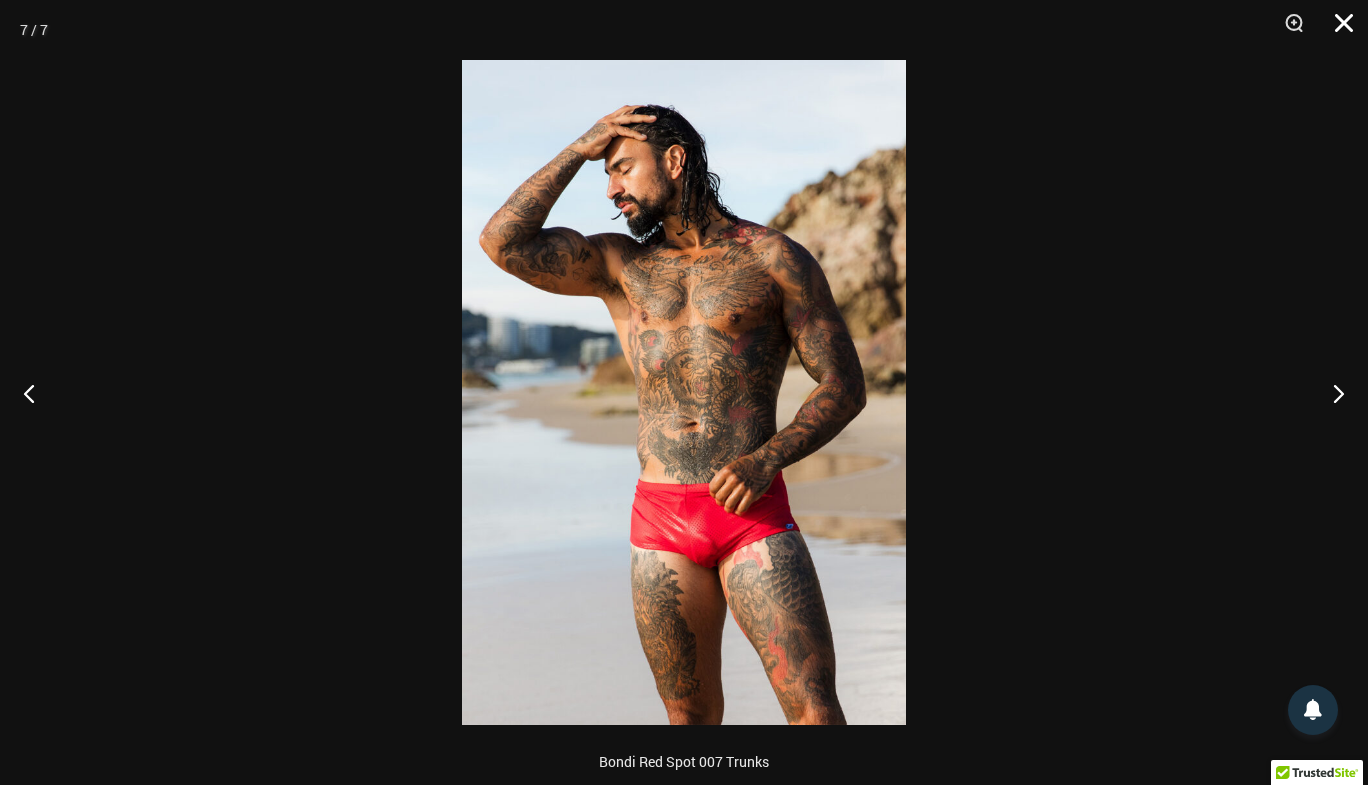 click at bounding box center [1337, 30] 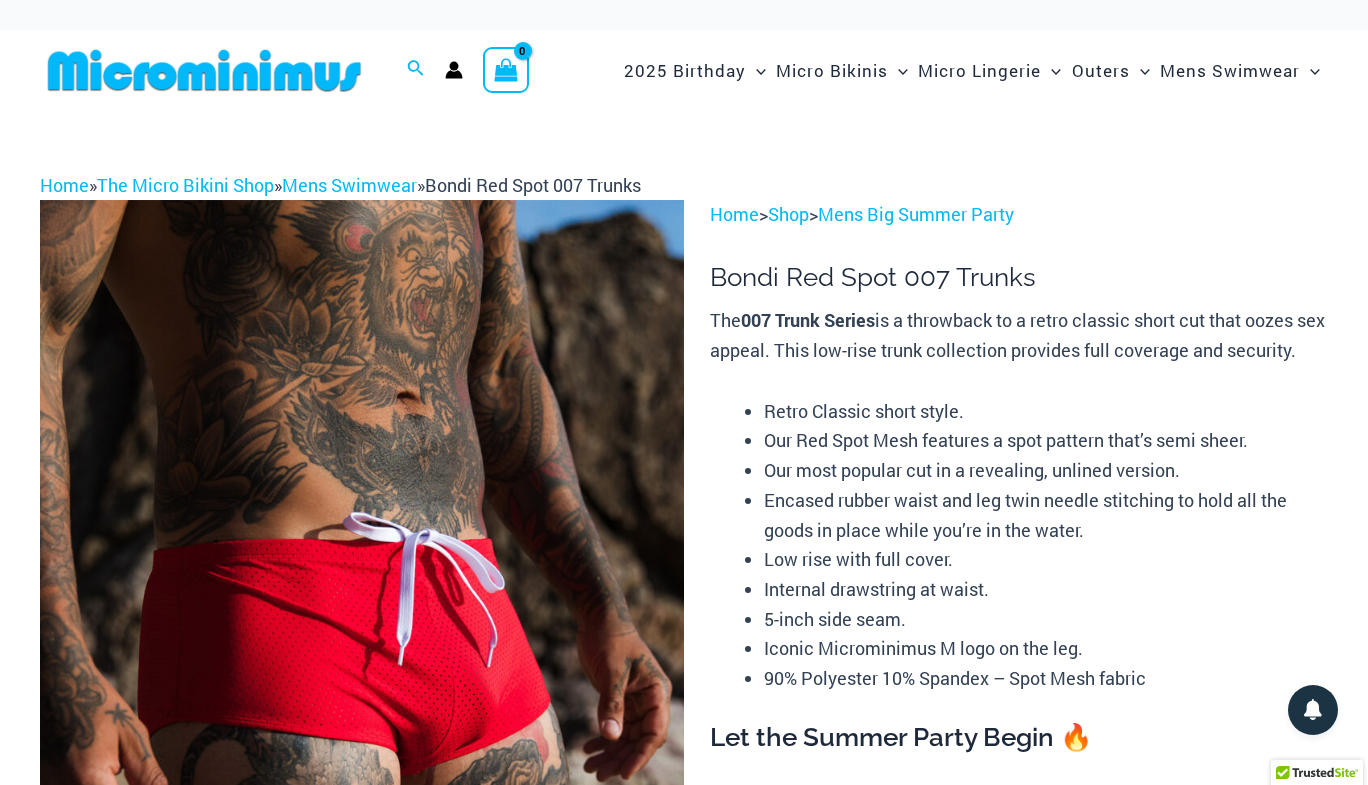 scroll, scrollTop: 0, scrollLeft: 0, axis: both 